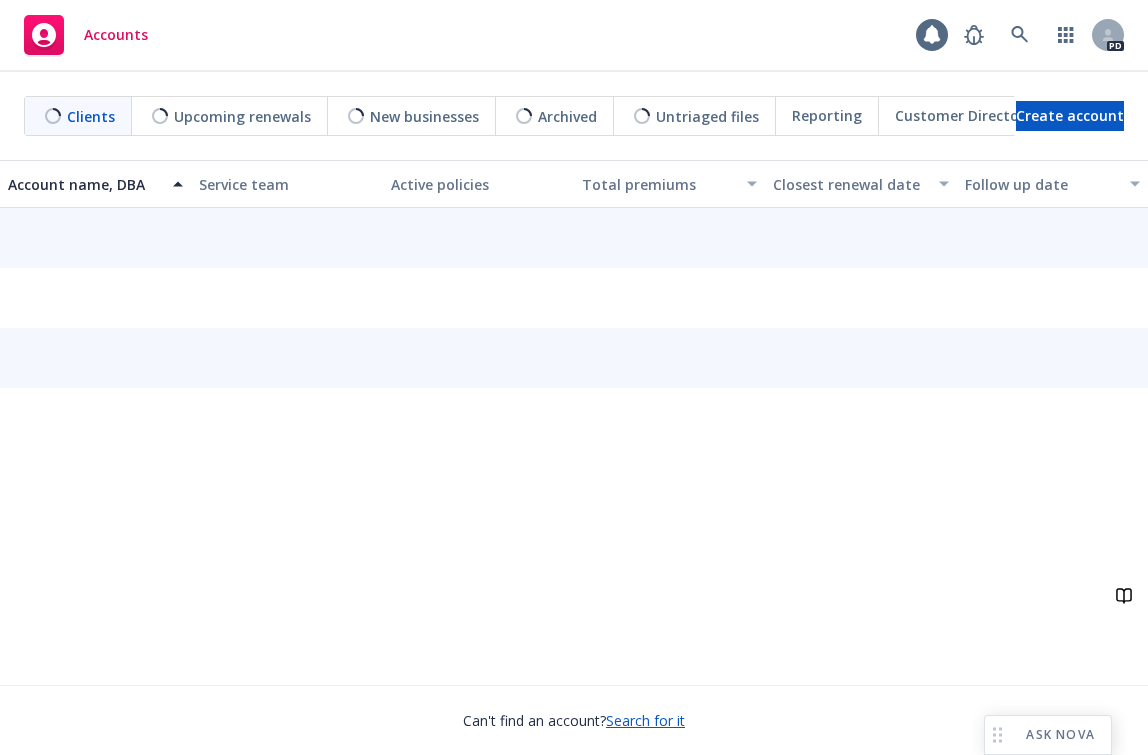 scroll, scrollTop: 0, scrollLeft: 0, axis: both 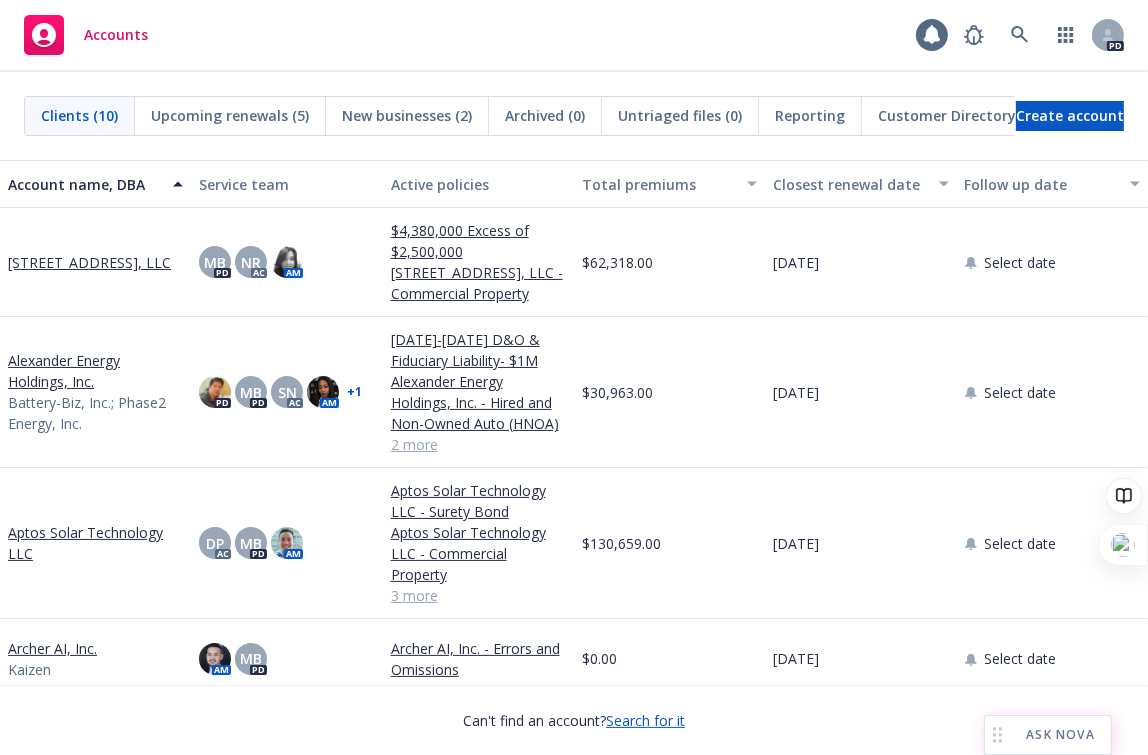 click on "ASK NOVA" at bounding box center (1048, 735) 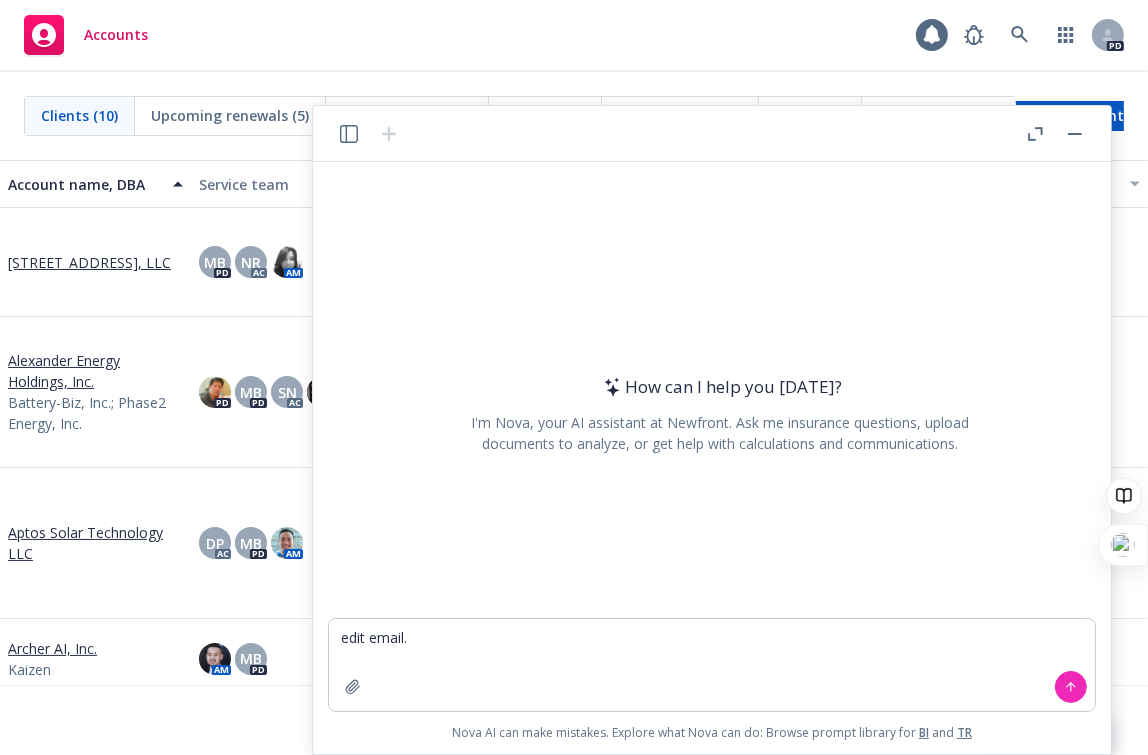 type on "edit email." 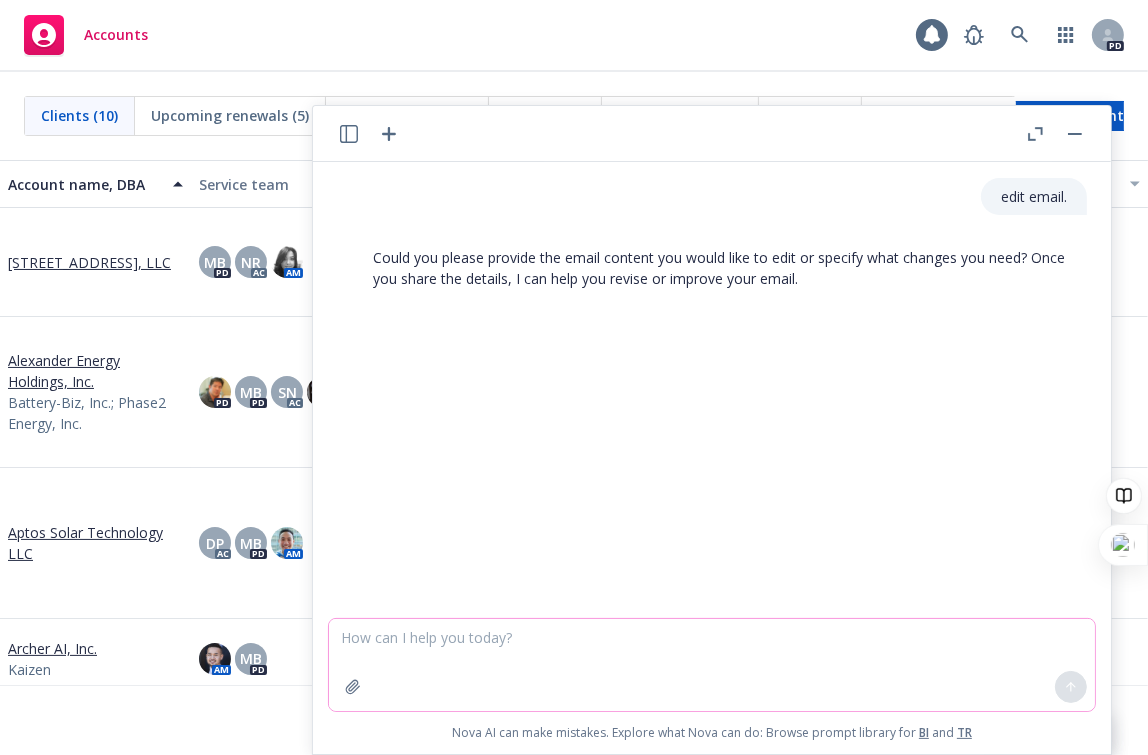 click at bounding box center [712, 665] 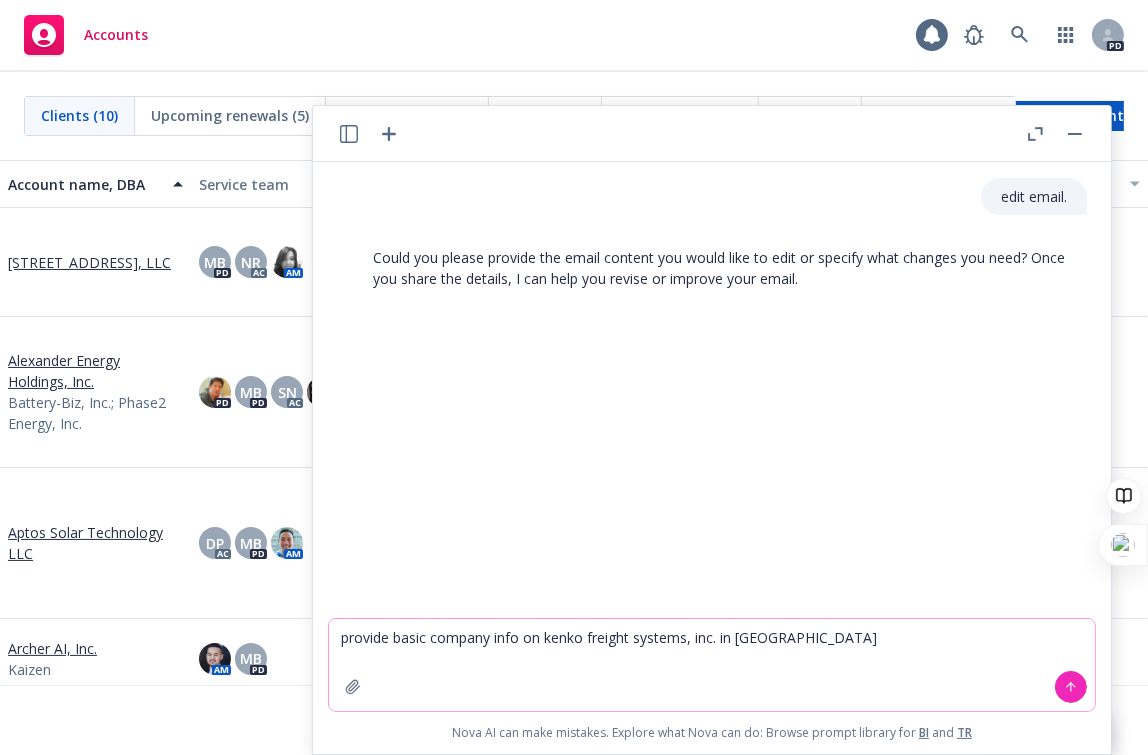 click on "provide basic company info on kenko freight systems, inc. in [GEOGRAPHIC_DATA]" at bounding box center (712, 665) 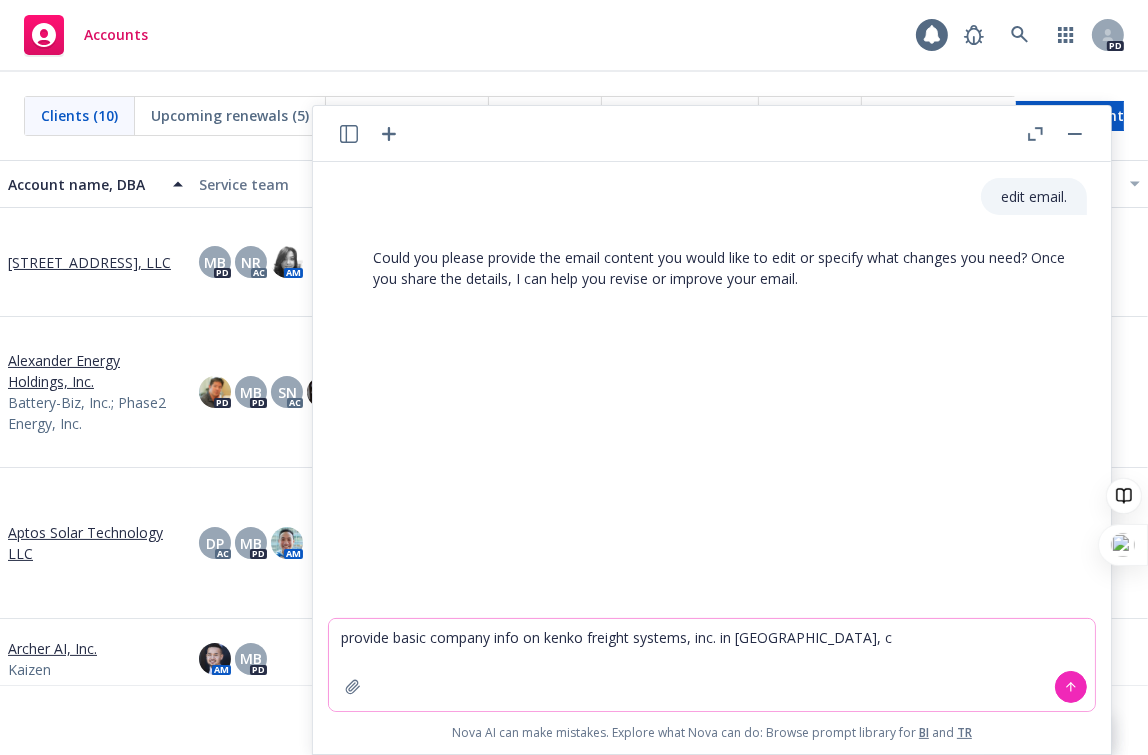 type on "provide basic company info on kenko freight systems, inc. in [GEOGRAPHIC_DATA], [GEOGRAPHIC_DATA]" 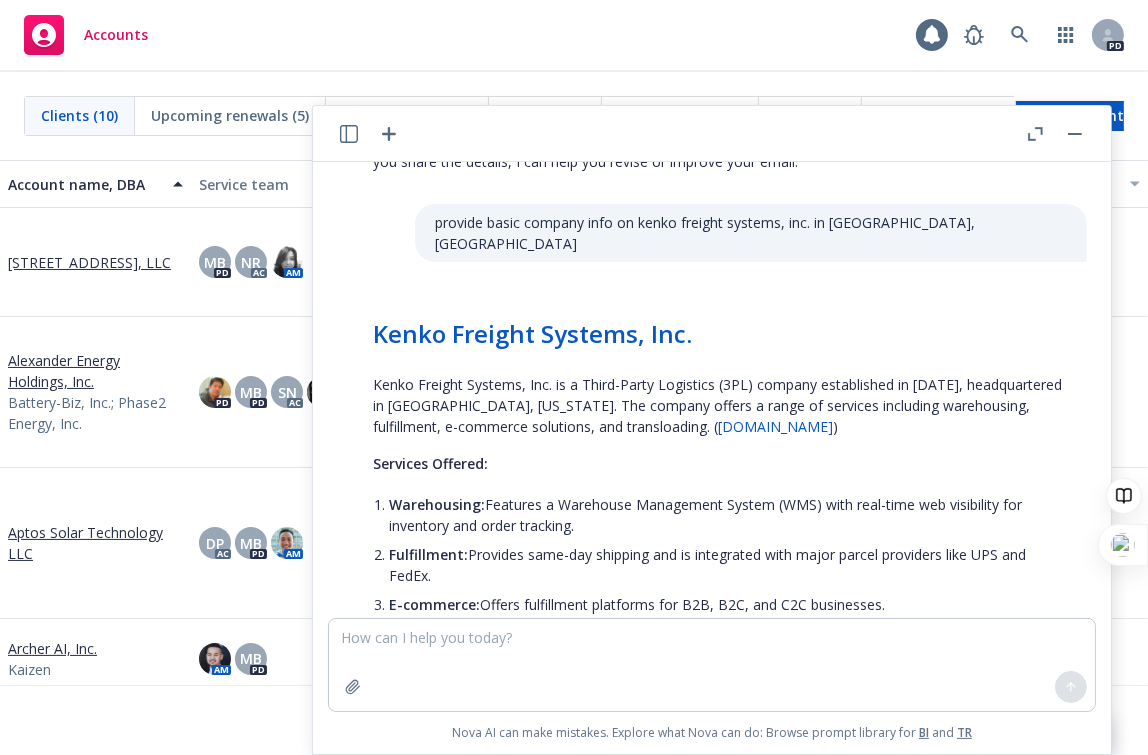 scroll, scrollTop: 94, scrollLeft: 0, axis: vertical 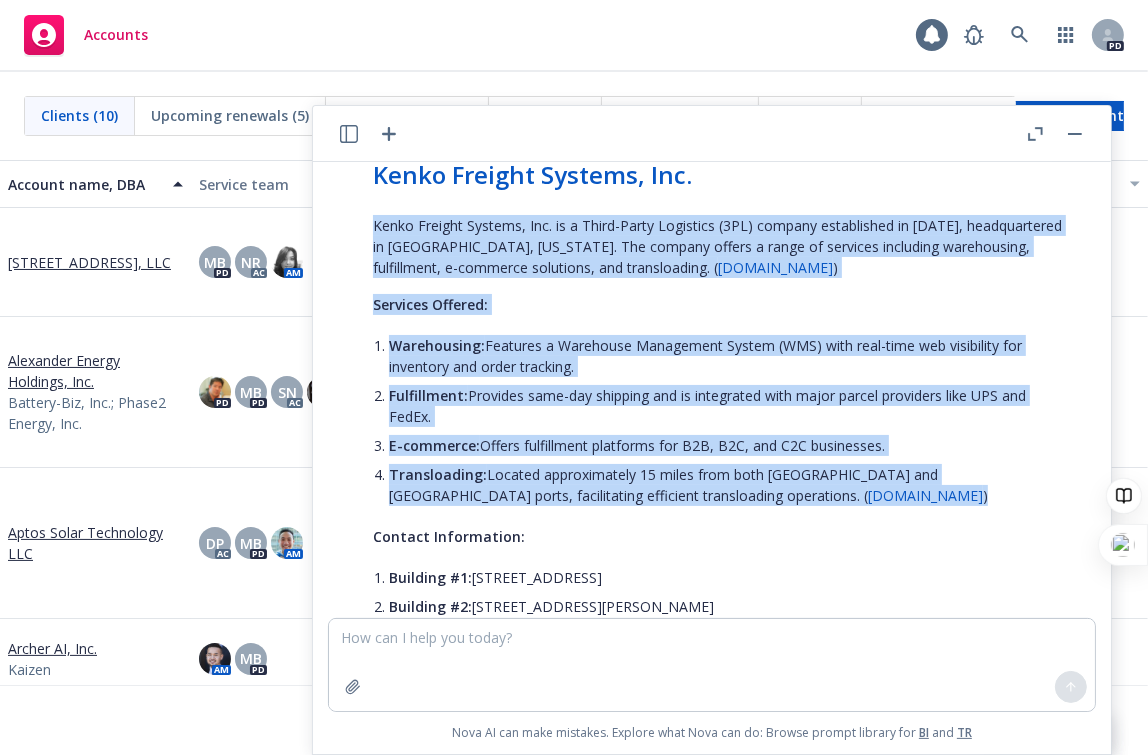 drag, startPoint x: 370, startPoint y: 380, endPoint x: 878, endPoint y: 479, distance: 517.55676 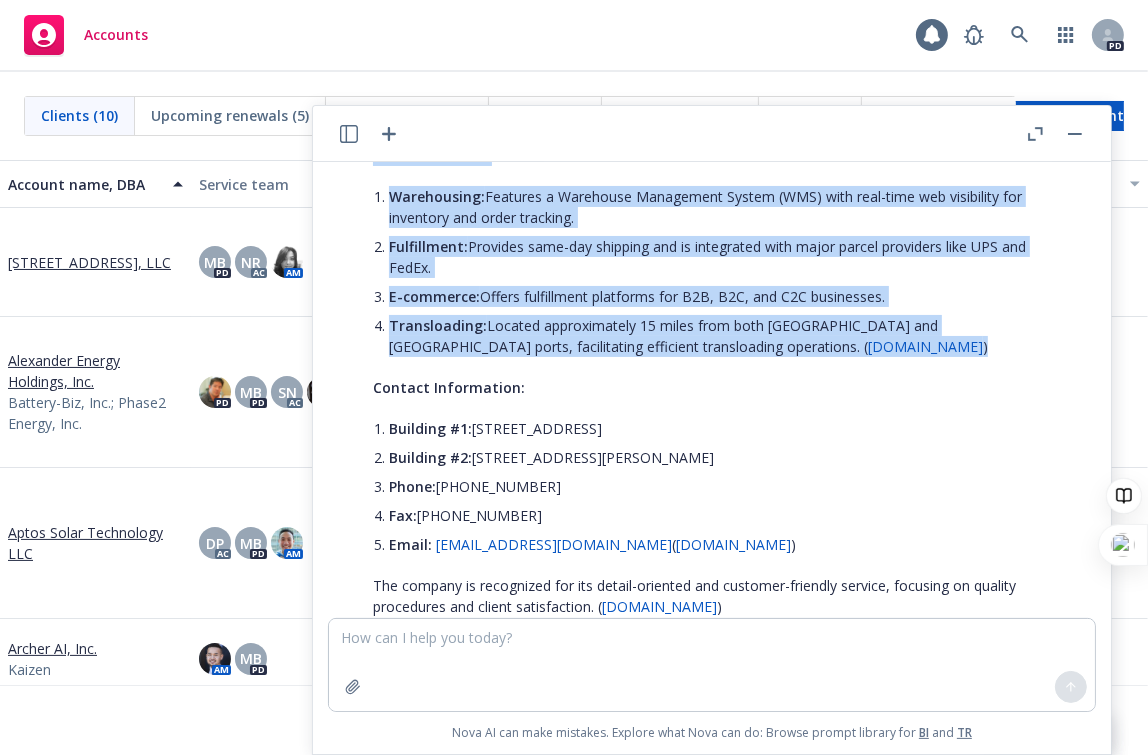 scroll, scrollTop: 458, scrollLeft: 0, axis: vertical 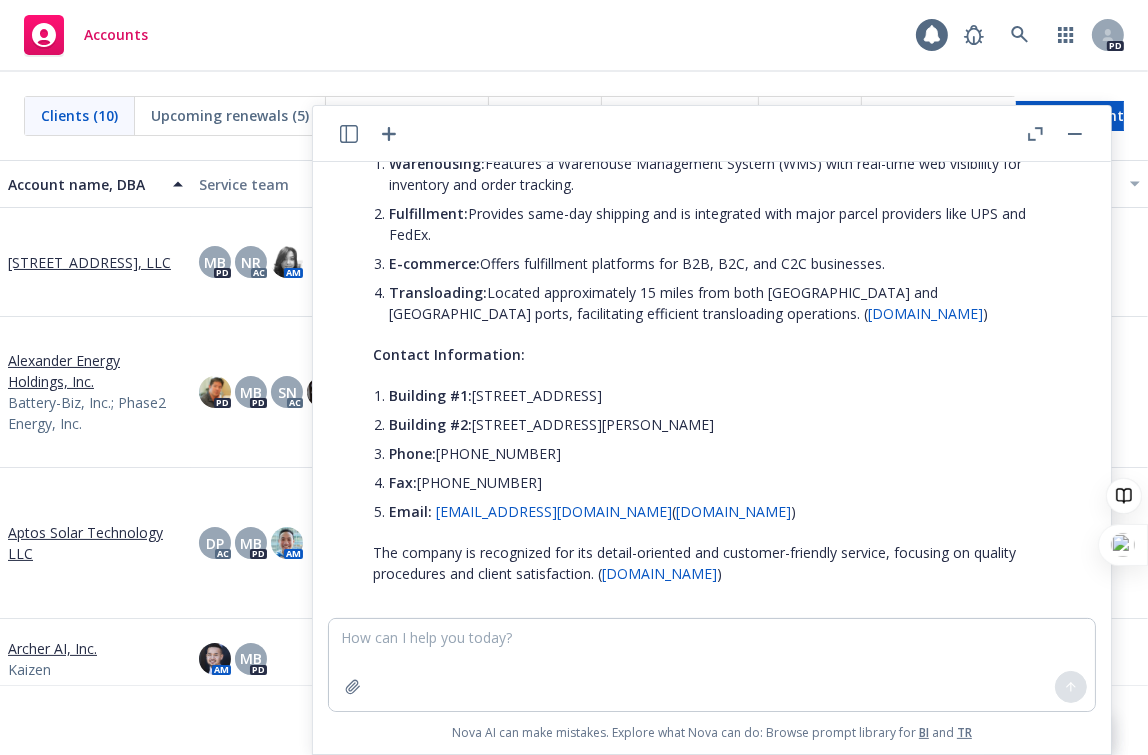 click on "Phone:  [PHONE_NUMBER]" at bounding box center (728, 453) 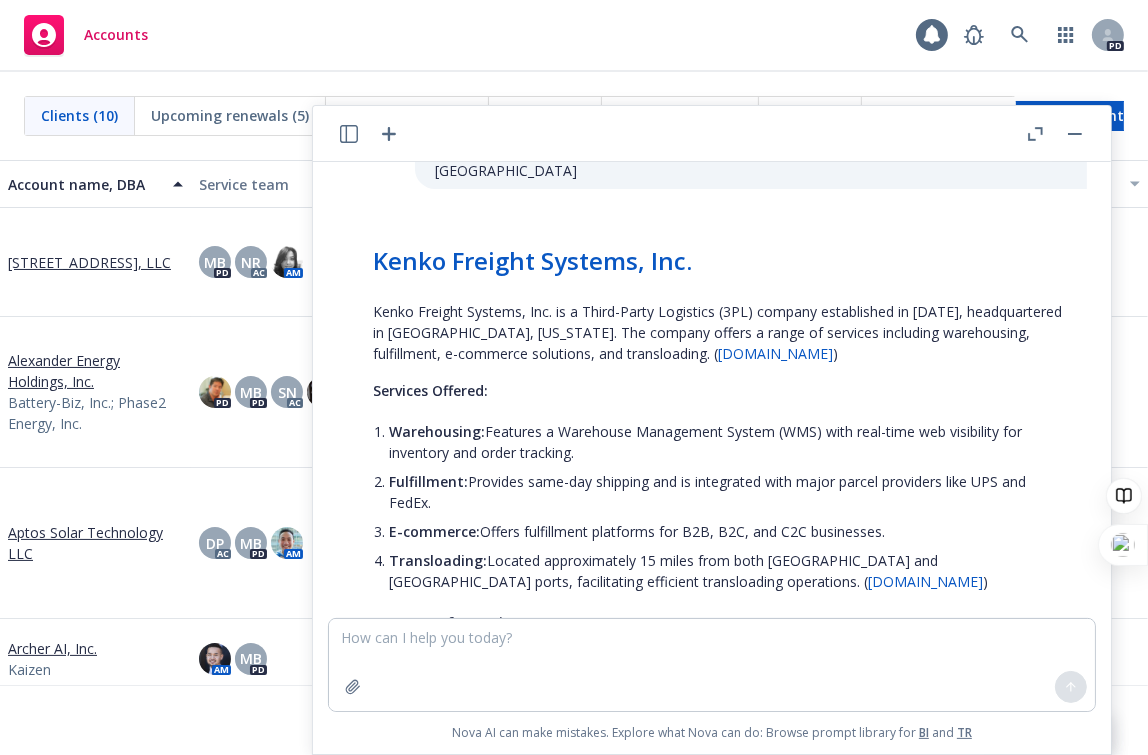 scroll, scrollTop: 363, scrollLeft: 0, axis: vertical 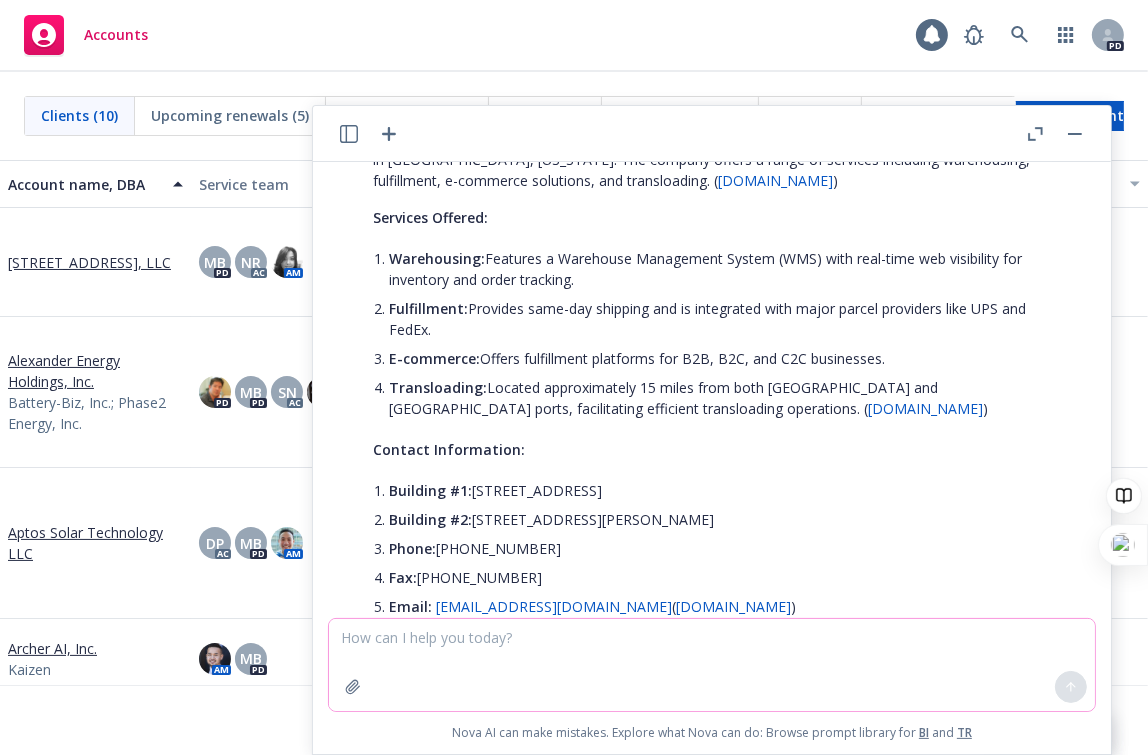 click at bounding box center (712, 665) 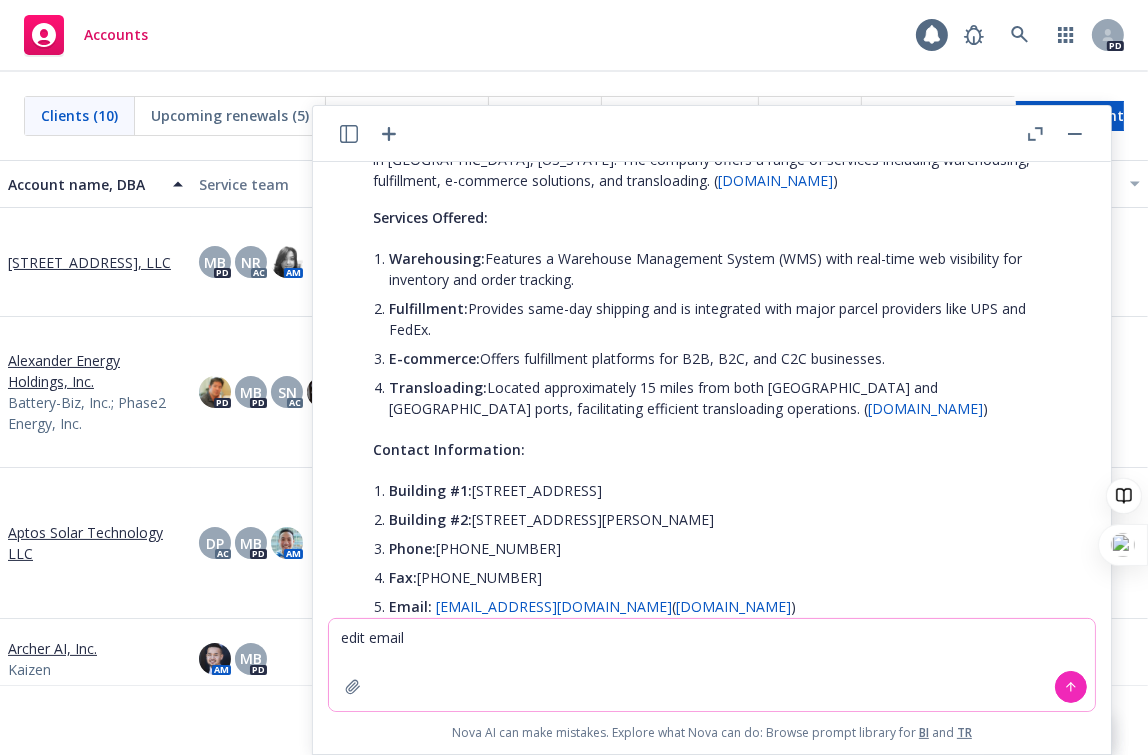 paste on "I am pleased to formally introduce you to [PERSON_NAME], our company’s Chief Technology Officer and Co-Founder.  [PERSON_NAME] is the absolutely the best person to demo Newfronts’ modern insurance technology.
@[PERSON_NAME], [PERSON_NAME] is the founder and CEO of Kenko Freight Systems, Inc.     [PERSON_NAME] has just given Newfront the BOR for their warehouse/logistic and work comp policies and is very excited about learning about the tech tools we have developed for our clients.
The convenient time for the tech demo is between 12-1pm, [DATE] through [DATE]." 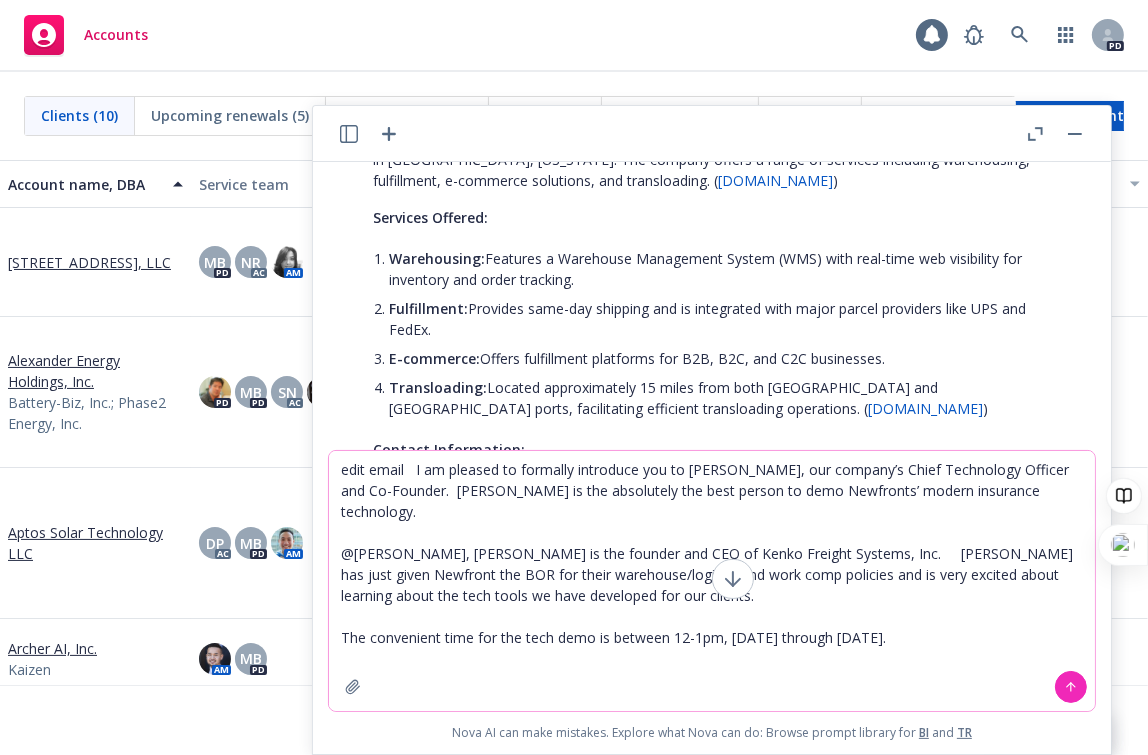 click on "edit email   I am pleased to formally introduce you to [PERSON_NAME], our company’s Chief Technology Officer and Co-Founder.  [PERSON_NAME] is the absolutely the best person to demo Newfronts’ modern insurance technology.
@[PERSON_NAME], [PERSON_NAME] is the founder and CEO of Kenko Freight Systems, Inc.     [PERSON_NAME] has just given Newfront the BOR for their warehouse/logistic and work comp policies and is very excited about learning about the tech tools we have developed for our clients.
The convenient time for the tech demo is between 12-1pm, [DATE] through [DATE]." at bounding box center (712, 581) 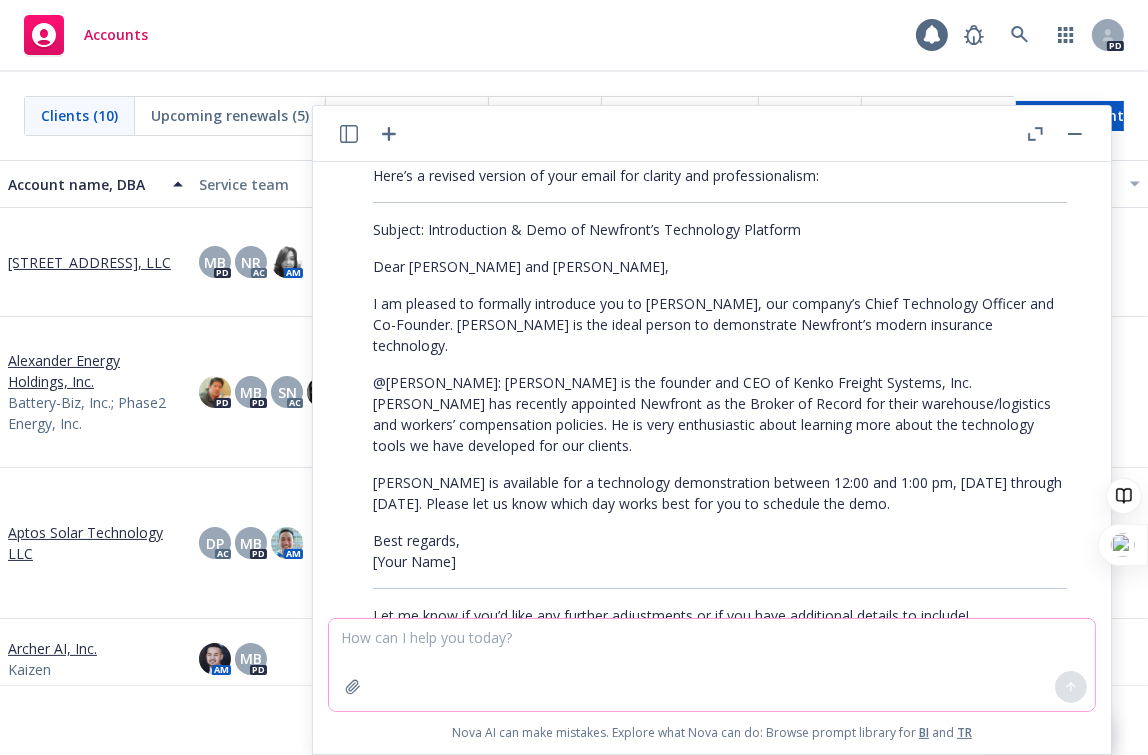 scroll, scrollTop: 1045, scrollLeft: 0, axis: vertical 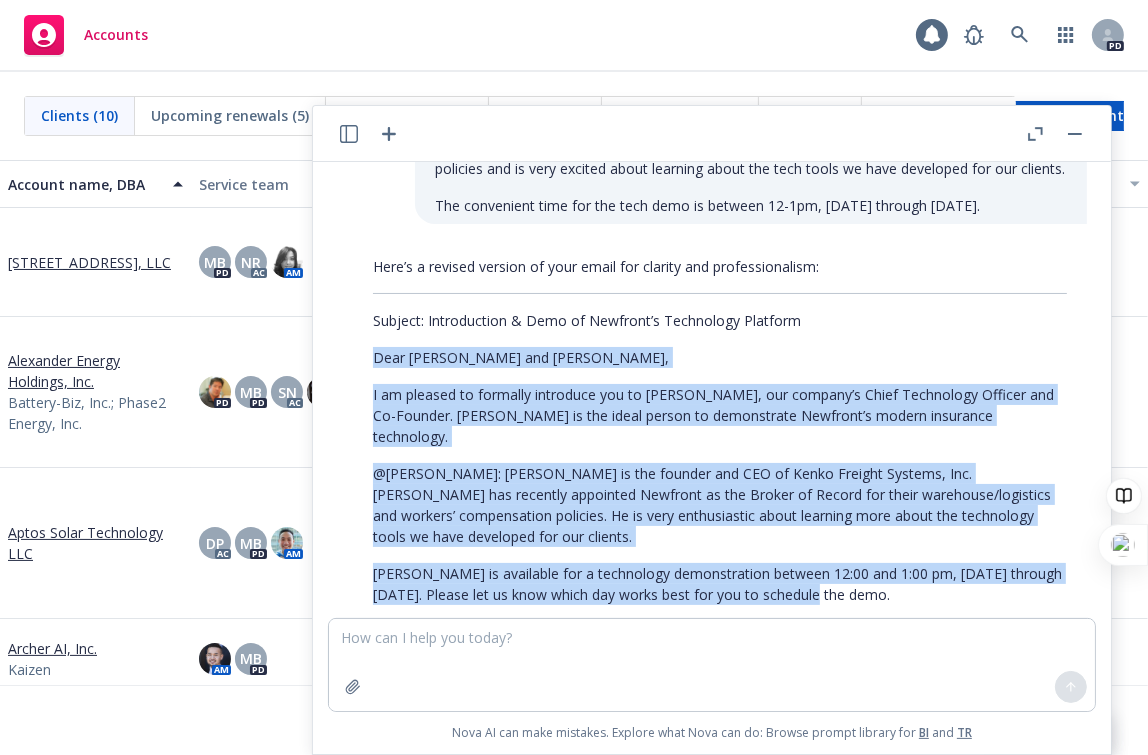 drag, startPoint x: 850, startPoint y: 532, endPoint x: 364, endPoint y: 340, distance: 522.55145 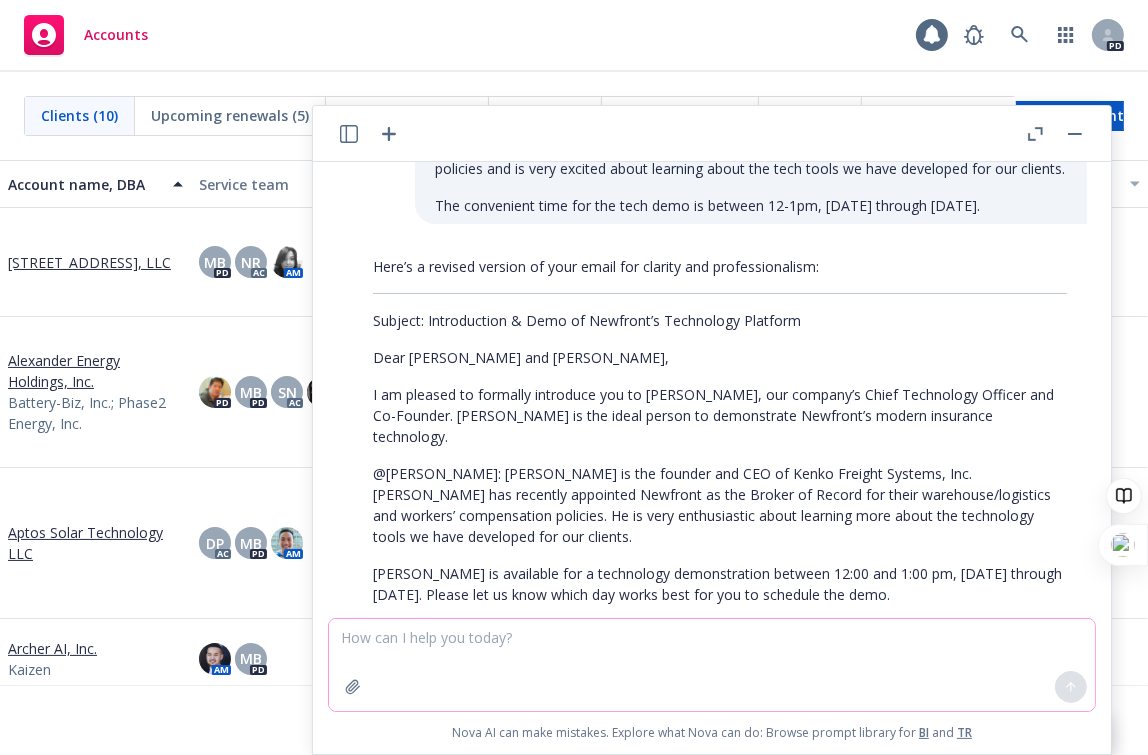 click at bounding box center [712, 665] 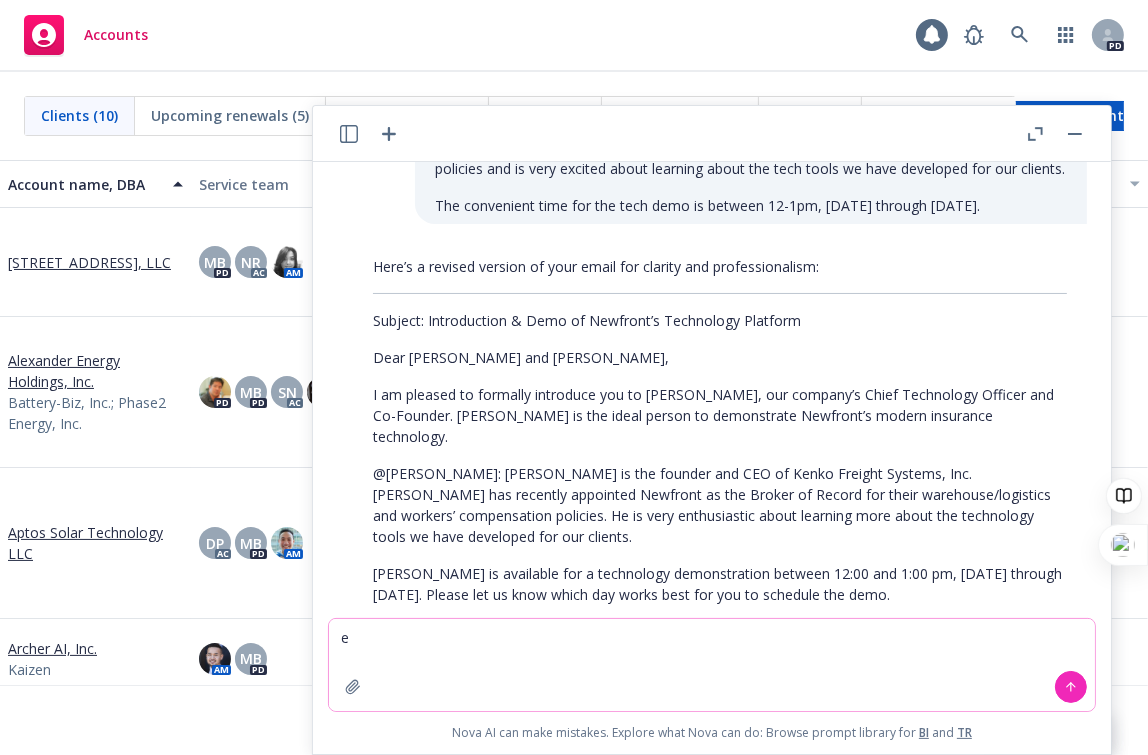 drag, startPoint x: 420, startPoint y: 651, endPoint x: 288, endPoint y: 634, distance: 133.0902 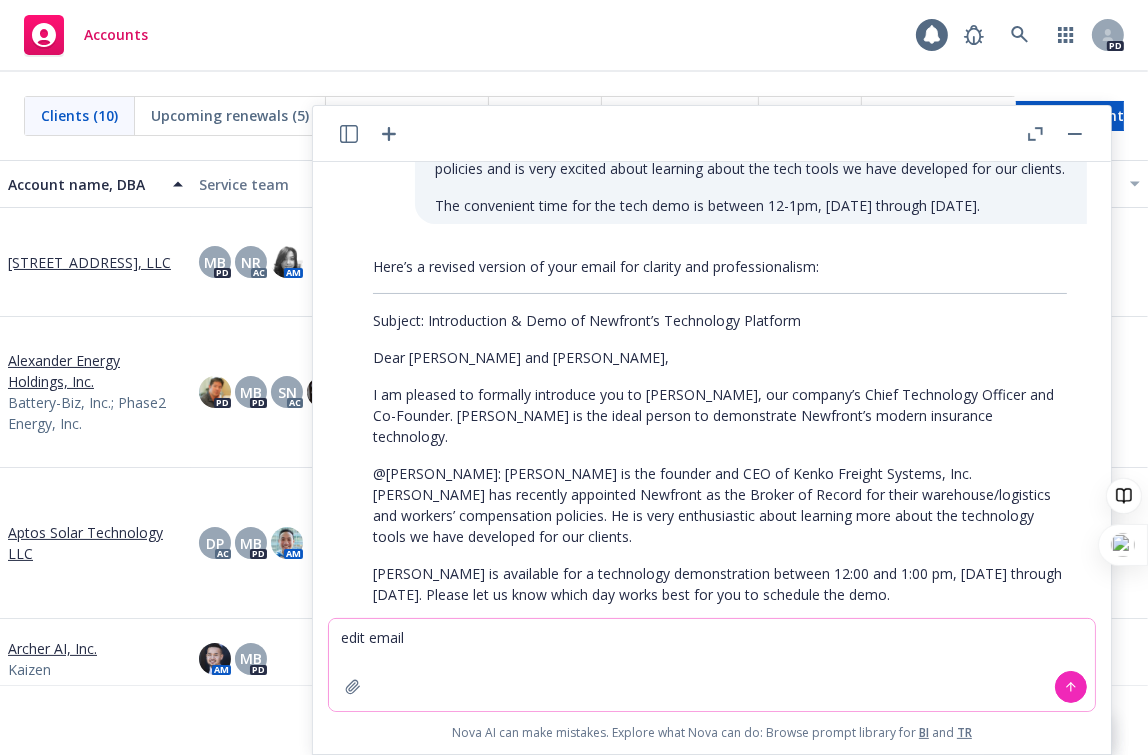 paste on "[PERSON_NAME] and his team are eager to learn about the tech tools we have developed for our clients to help our clients streamline the insurance procurement process and reduce their administrative burdens." 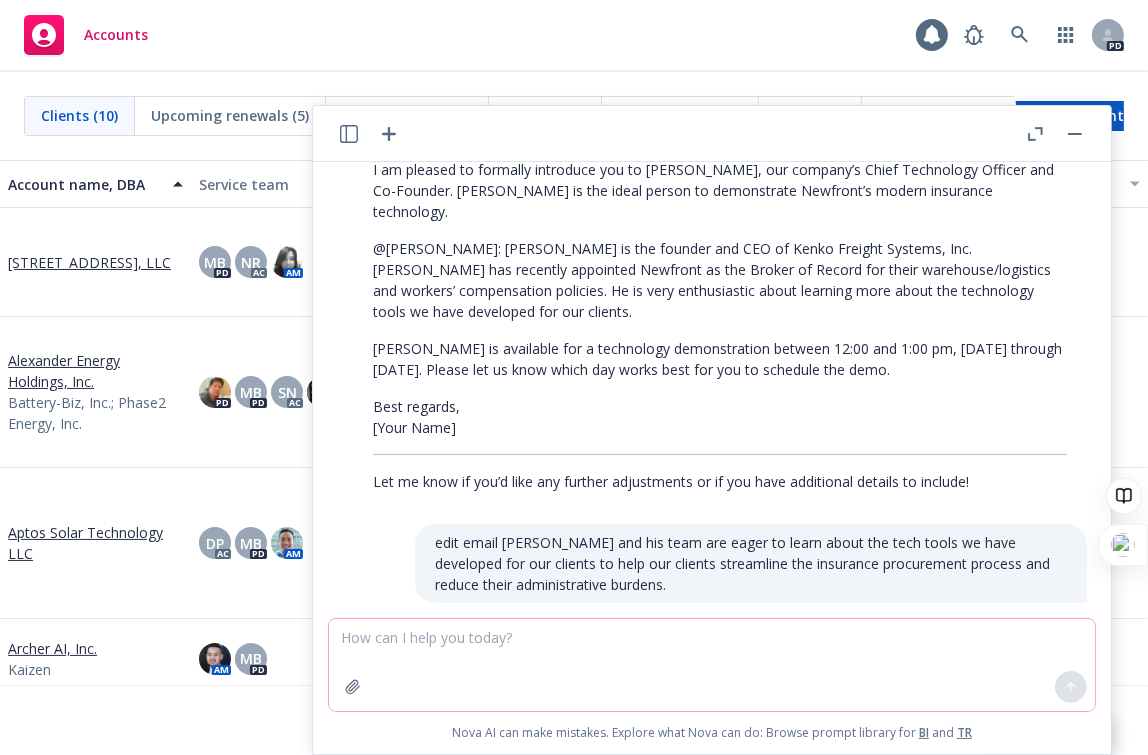 scroll, scrollTop: 1395, scrollLeft: 0, axis: vertical 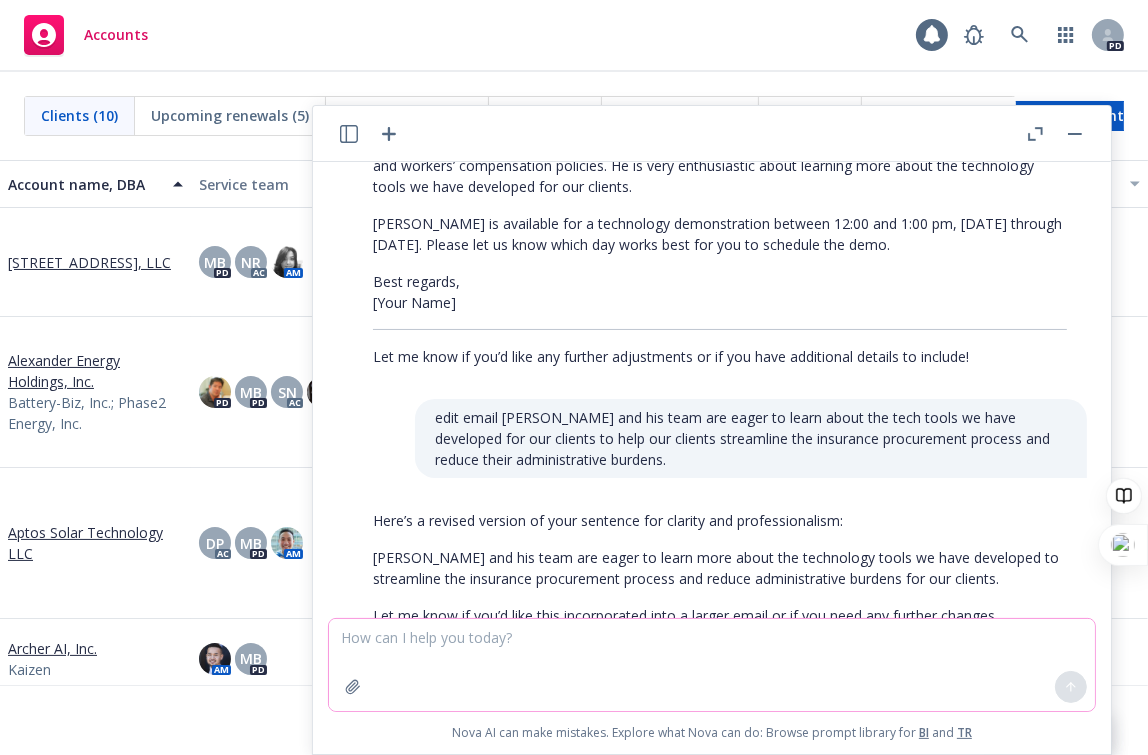 type 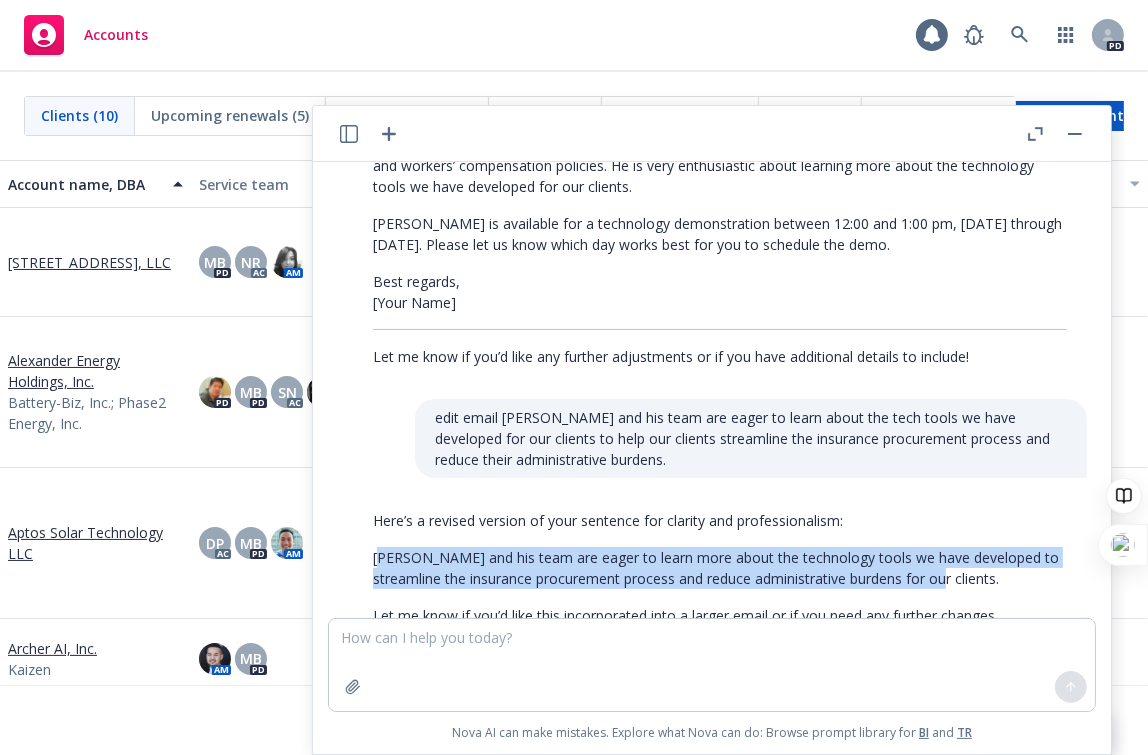 drag, startPoint x: 939, startPoint y: 510, endPoint x: 380, endPoint y: 496, distance: 559.1753 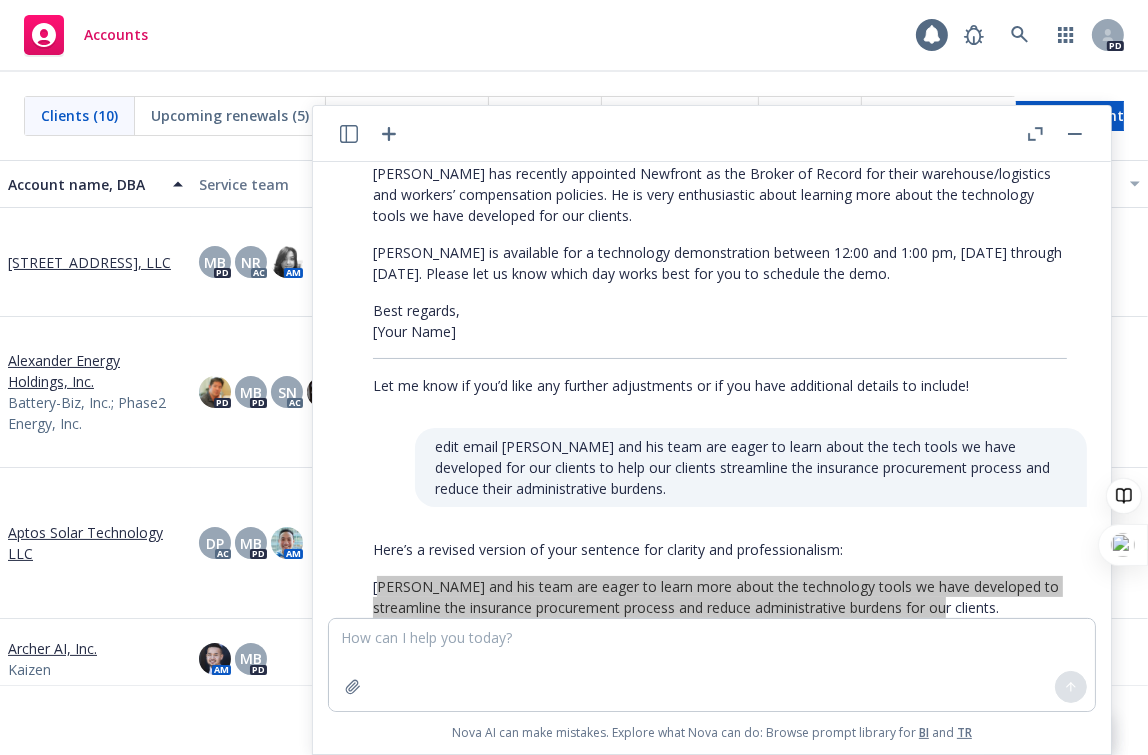 scroll, scrollTop: 1395, scrollLeft: 0, axis: vertical 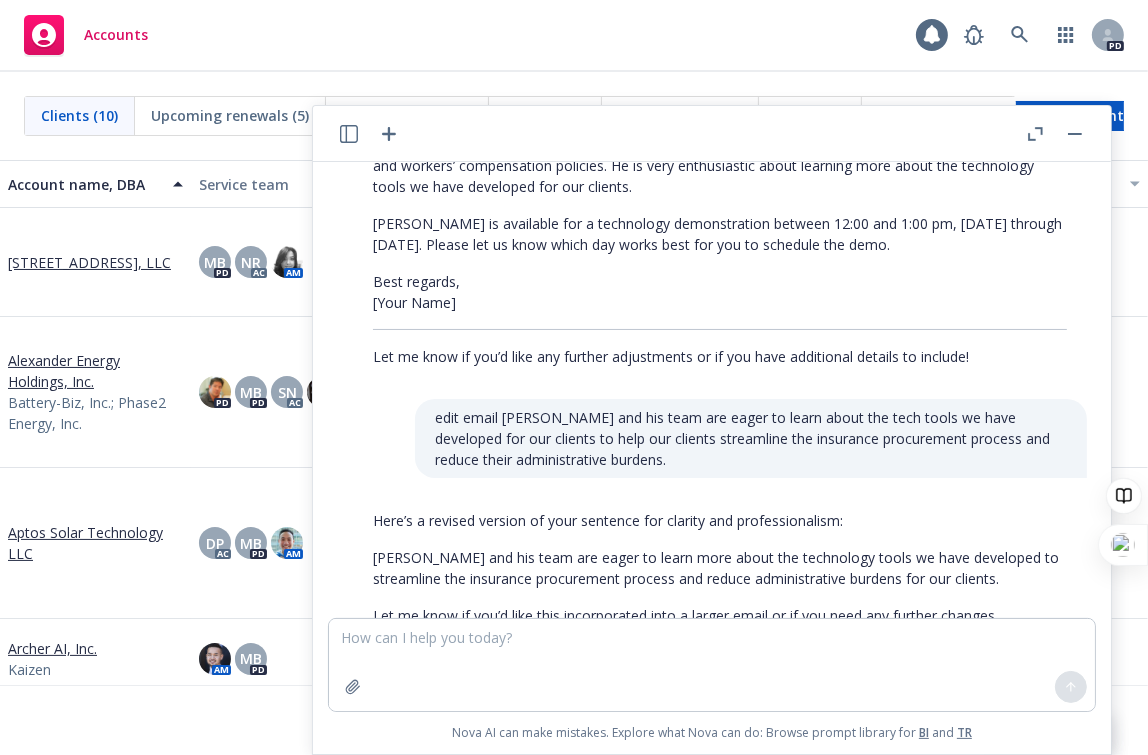 click on "Let me know if you’d like this incorporated into a larger email or if you need any further changes." at bounding box center (720, 615) 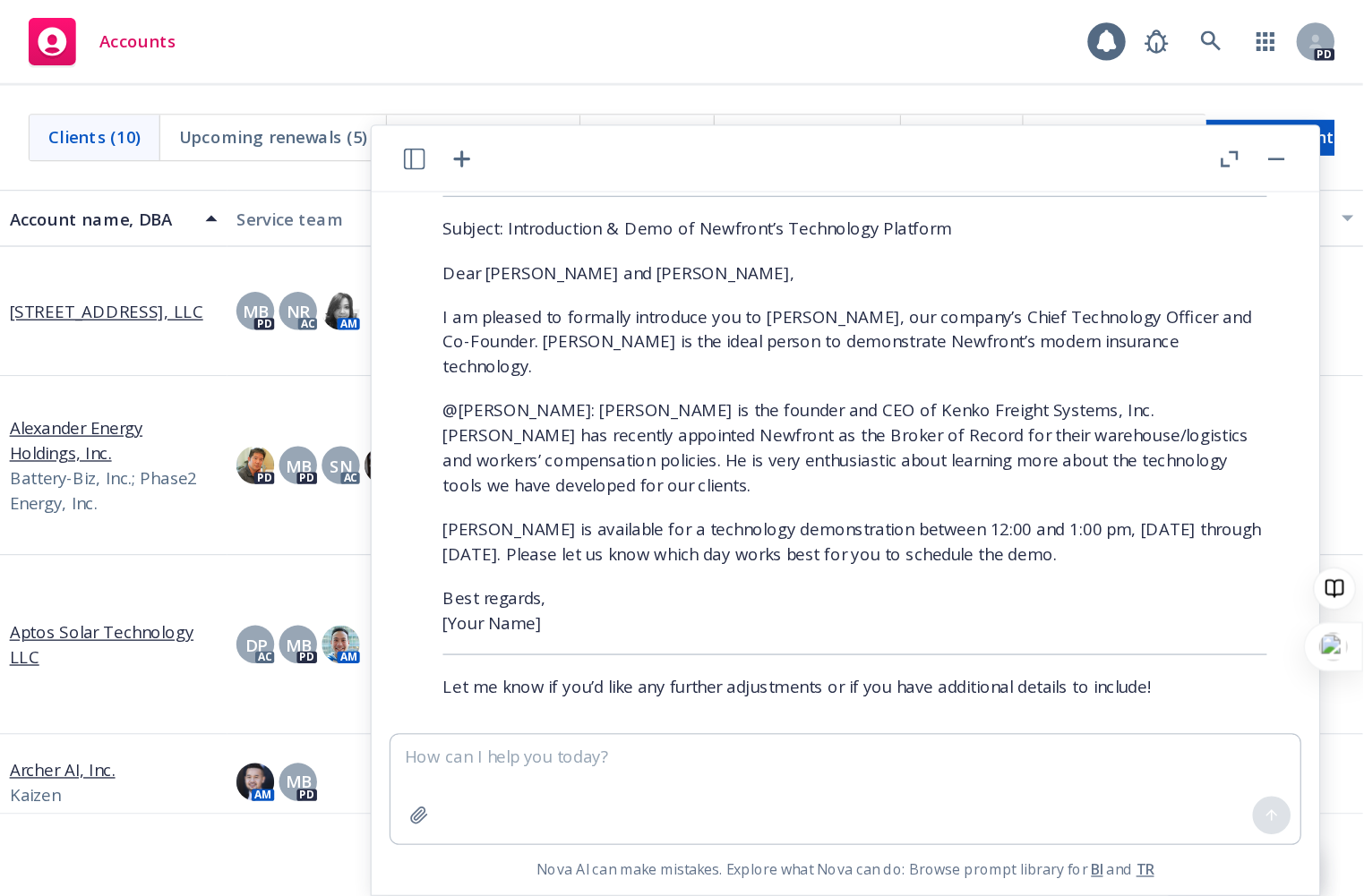 scroll, scrollTop: 1004, scrollLeft: 0, axis: vertical 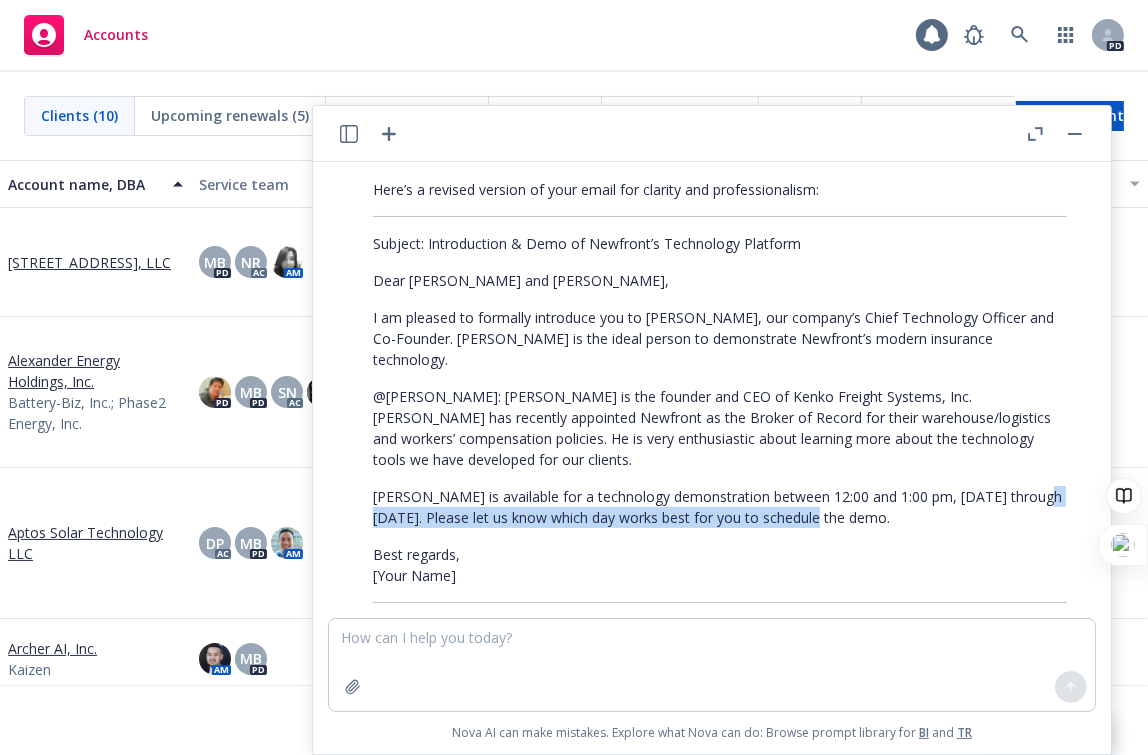 drag, startPoint x: 847, startPoint y: 459, endPoint x: 357, endPoint y: 463, distance: 490.01633 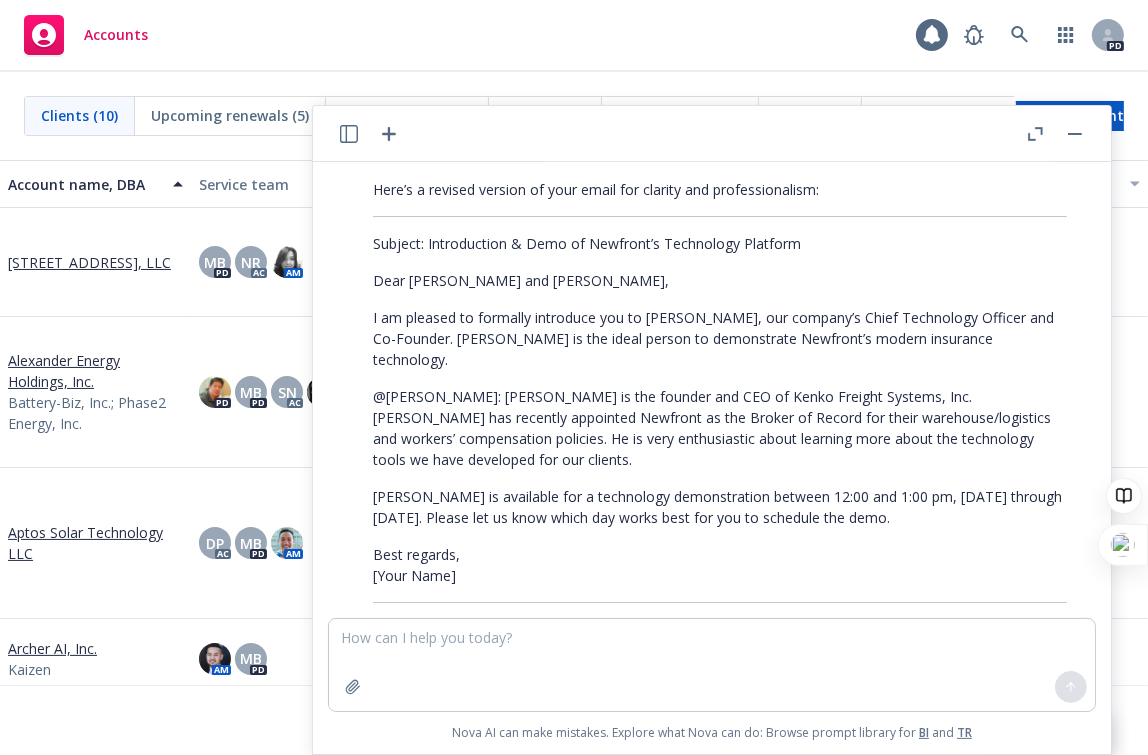 drag, startPoint x: 163, startPoint y: 313, endPoint x: 173, endPoint y: 319, distance: 11.661903 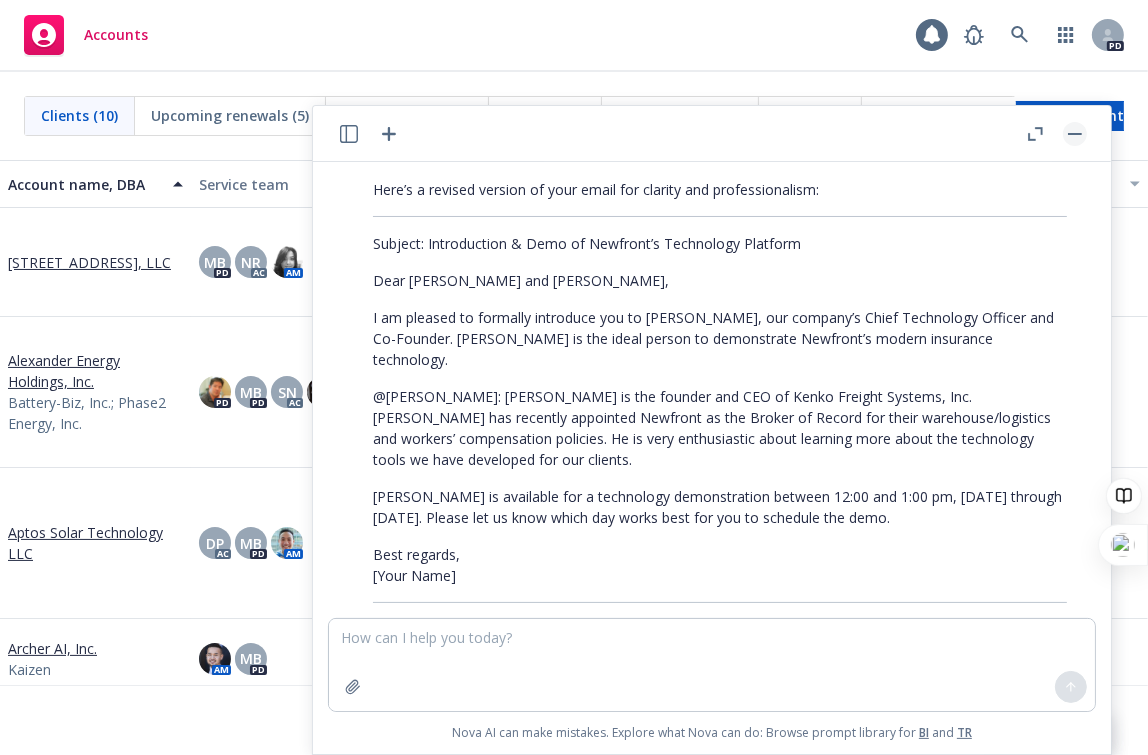 click 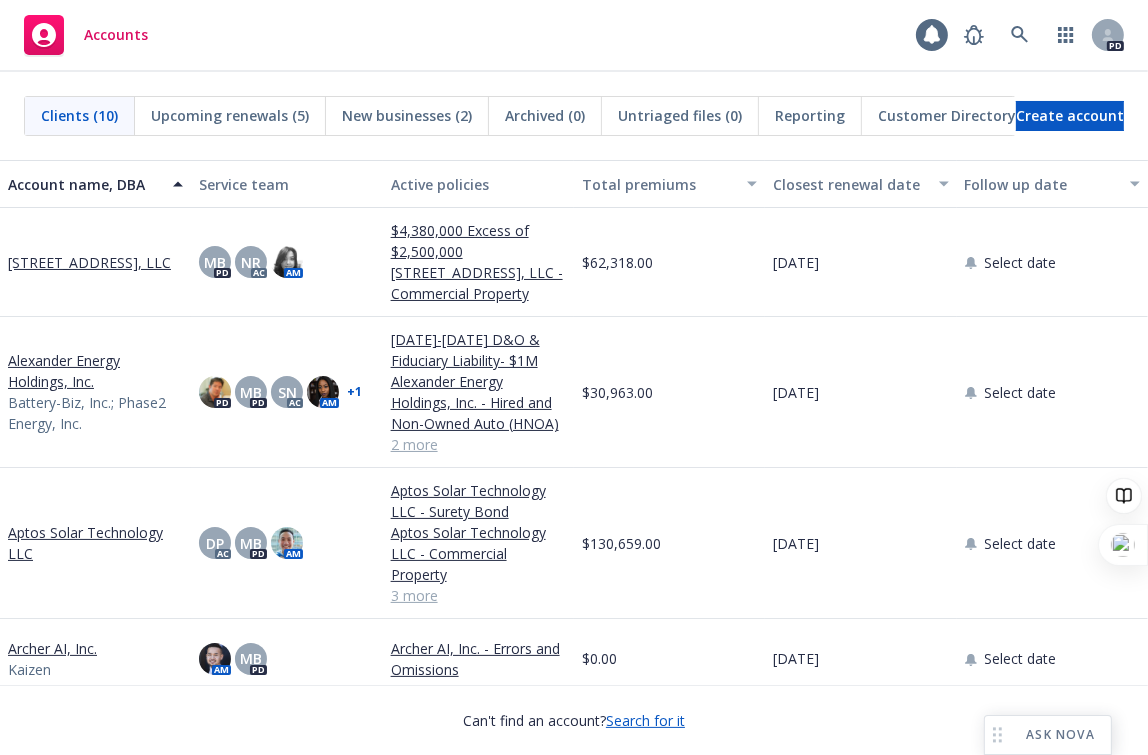 click on "Aptos Solar Technology LLC" at bounding box center (95, 543) 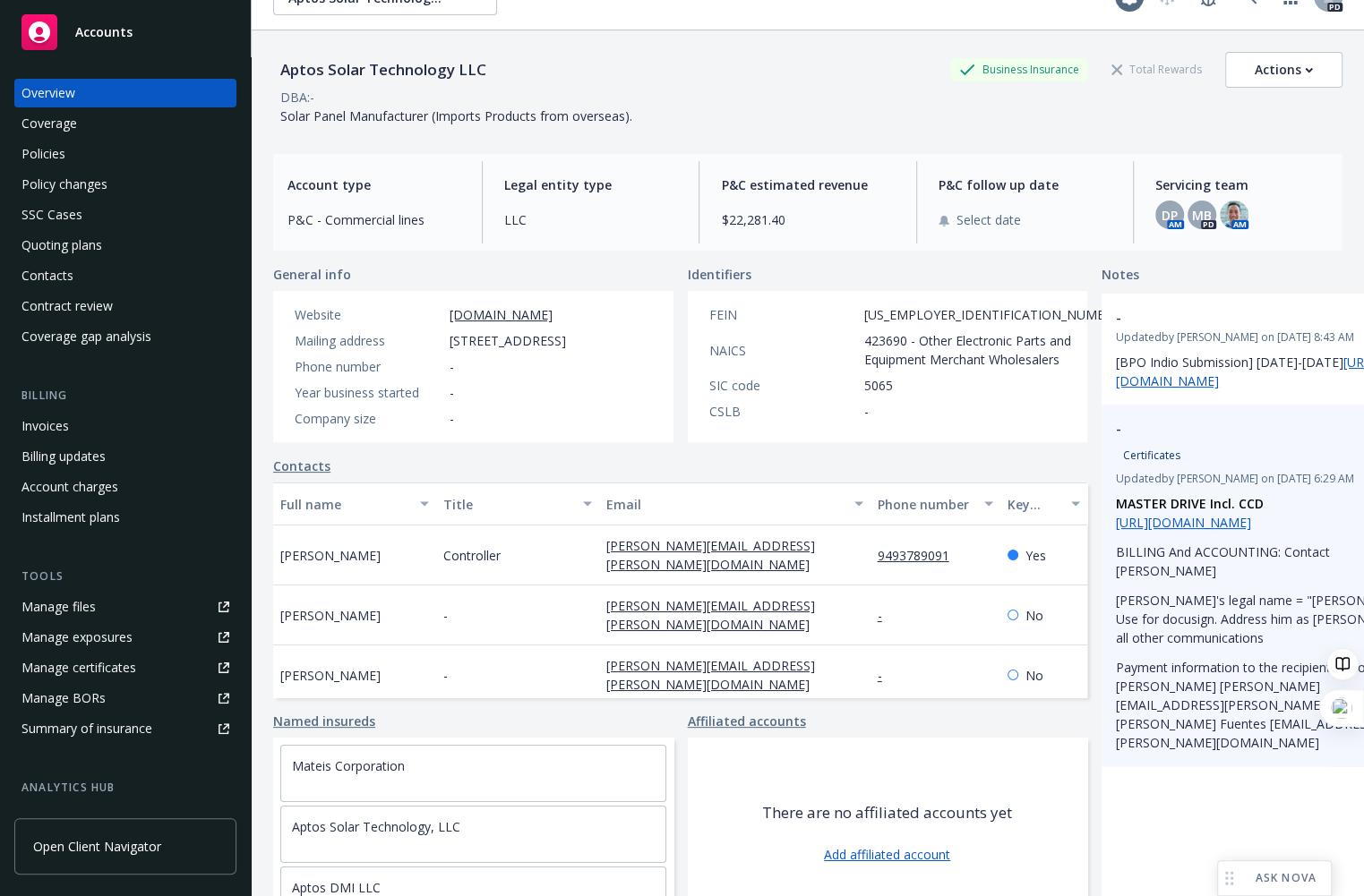 scroll, scrollTop: 0, scrollLeft: 0, axis: both 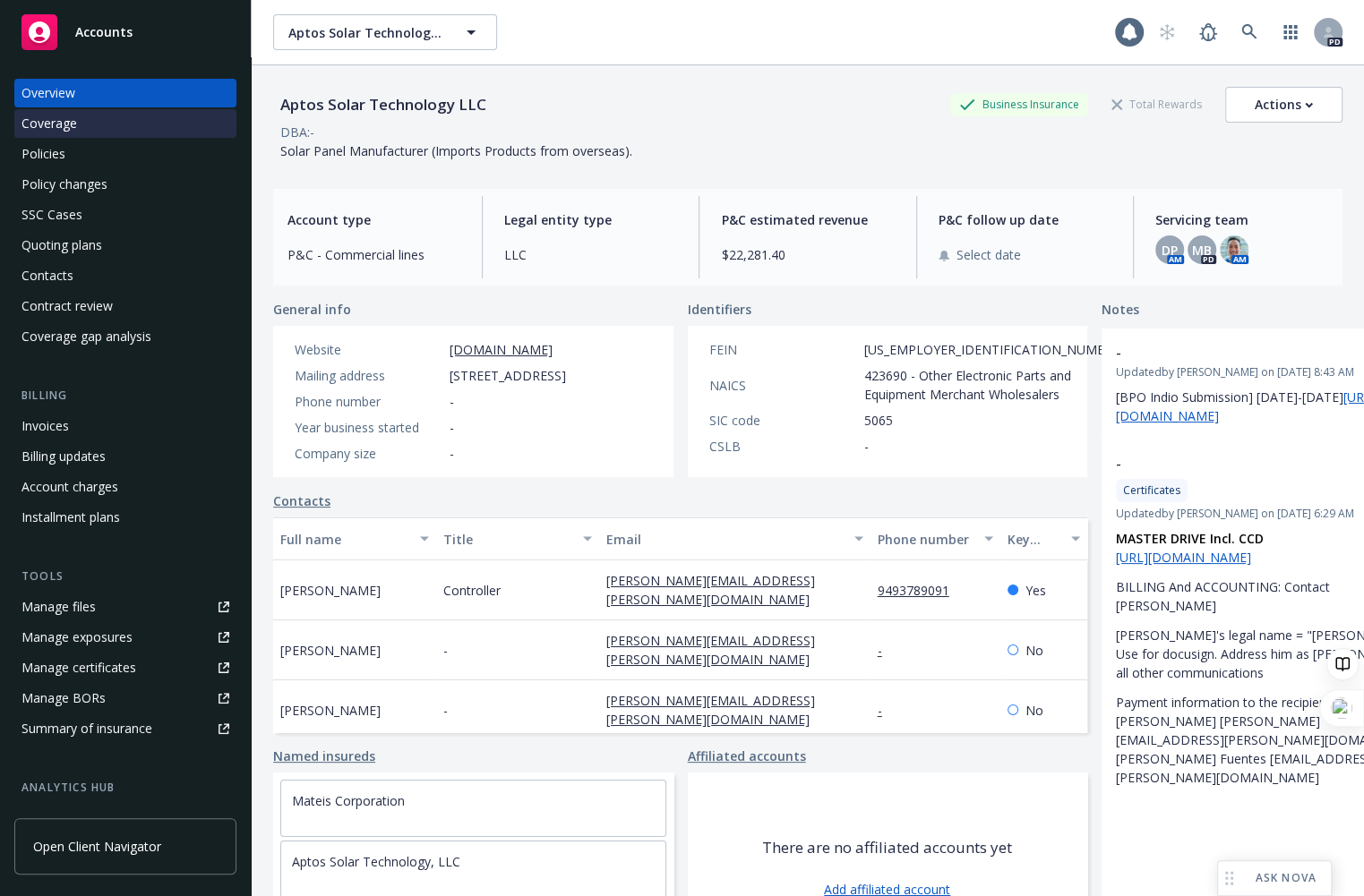 click on "Coverage" at bounding box center (49, 124) 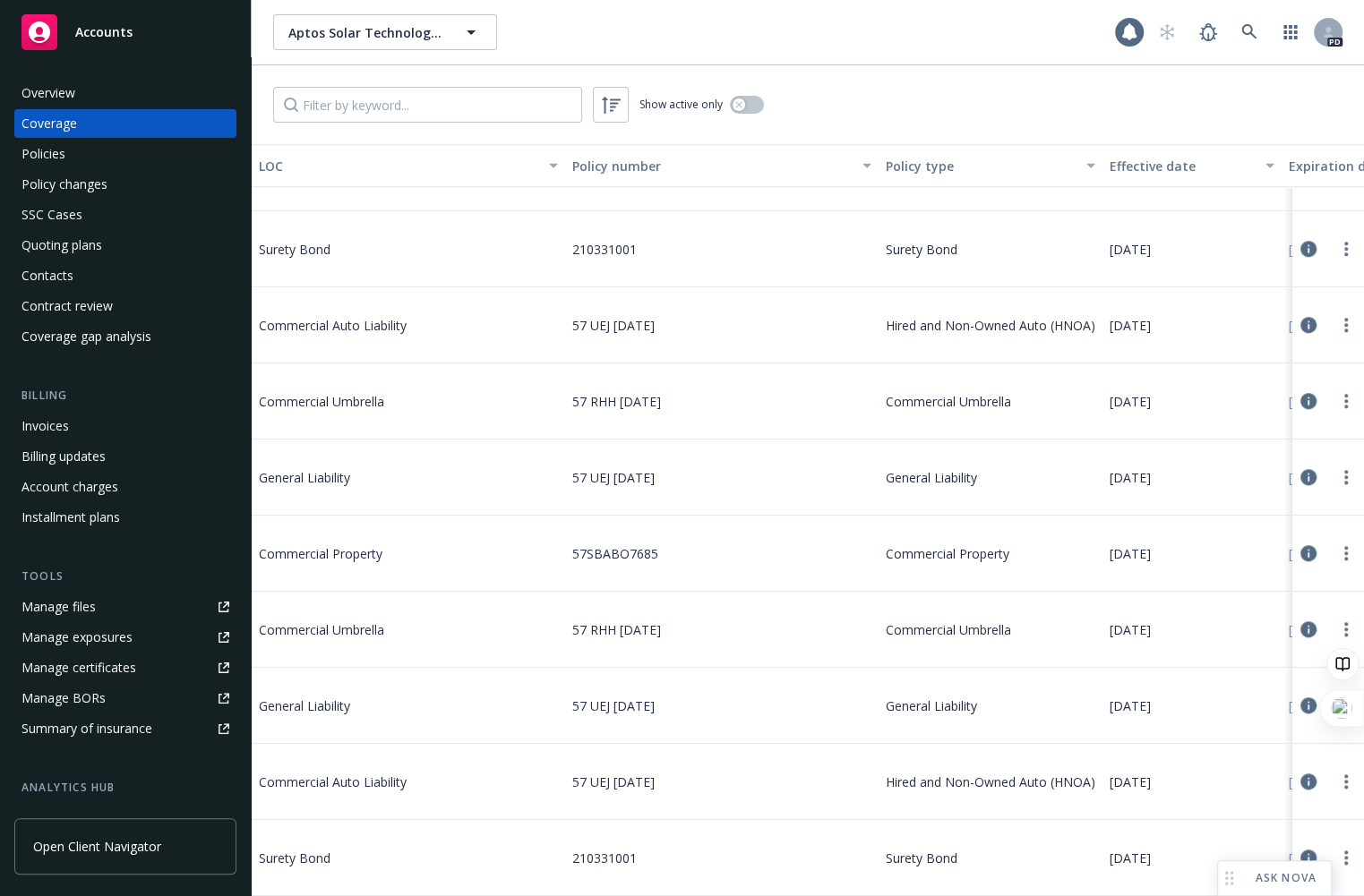 scroll, scrollTop: 998, scrollLeft: 0, axis: vertical 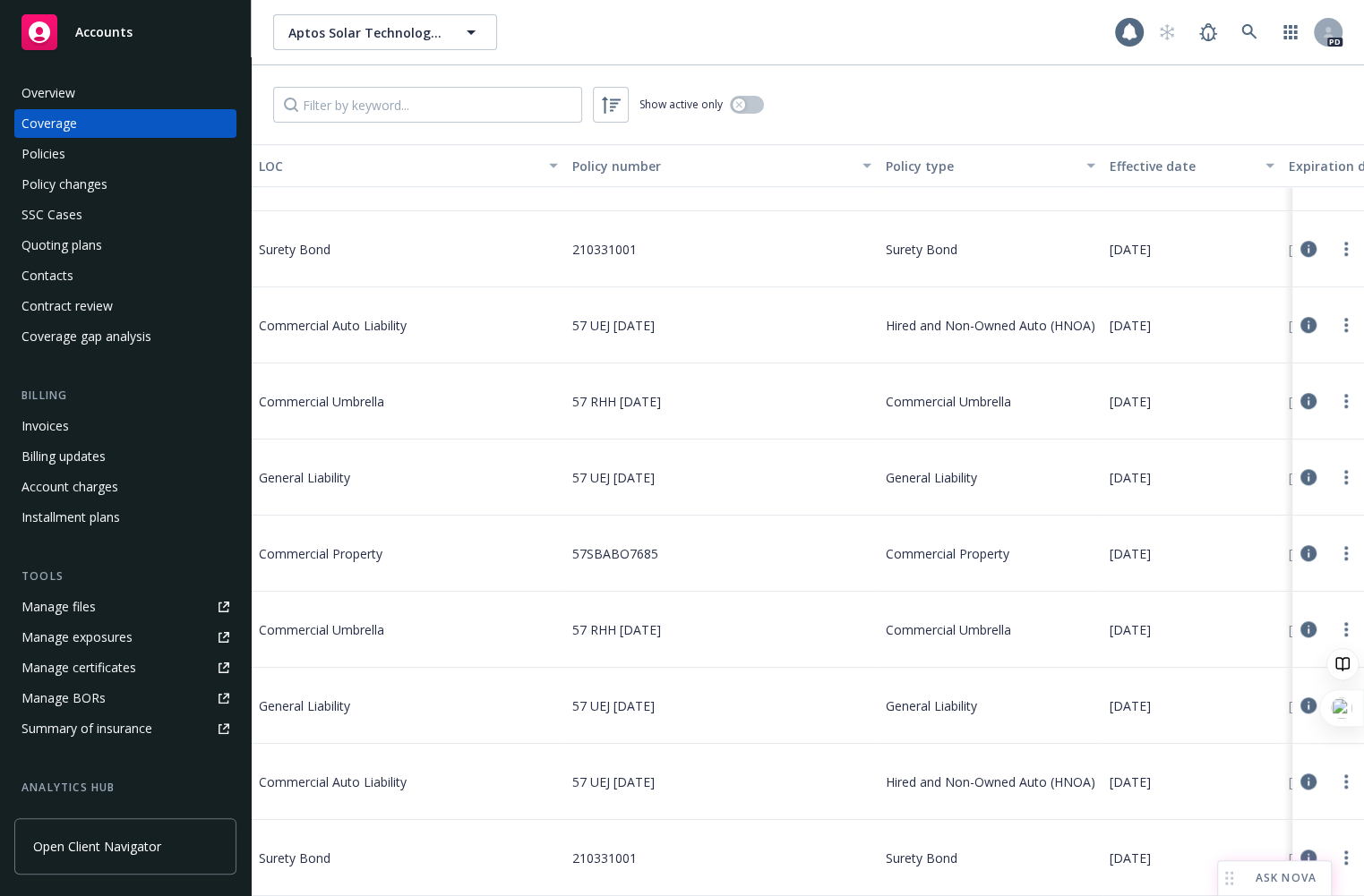 click on "ASK NOVA" at bounding box center (1285, 878) 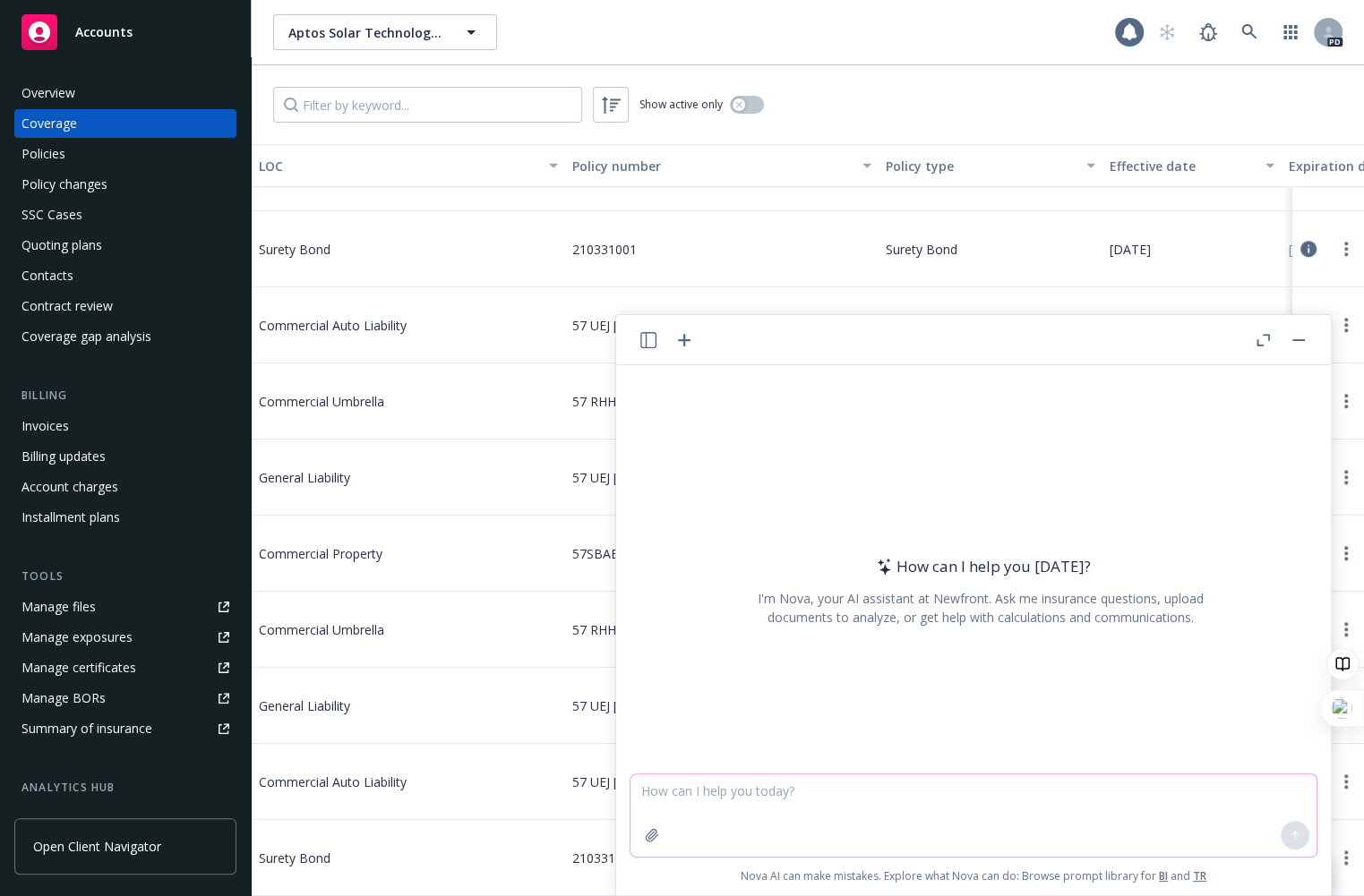 click at bounding box center (974, 815) 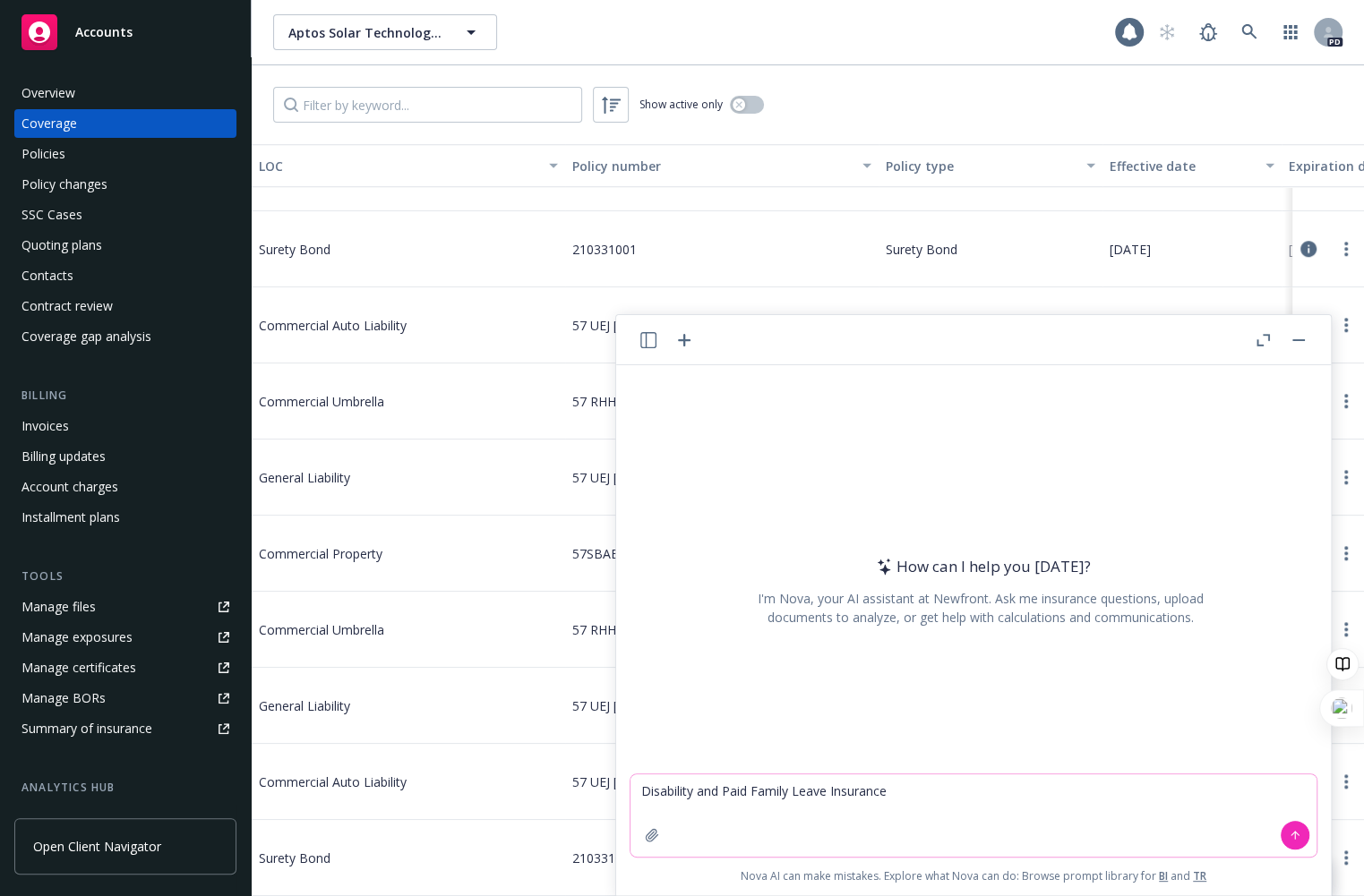 click on "Disability and Paid Family Leave Insurance" at bounding box center [974, 815] 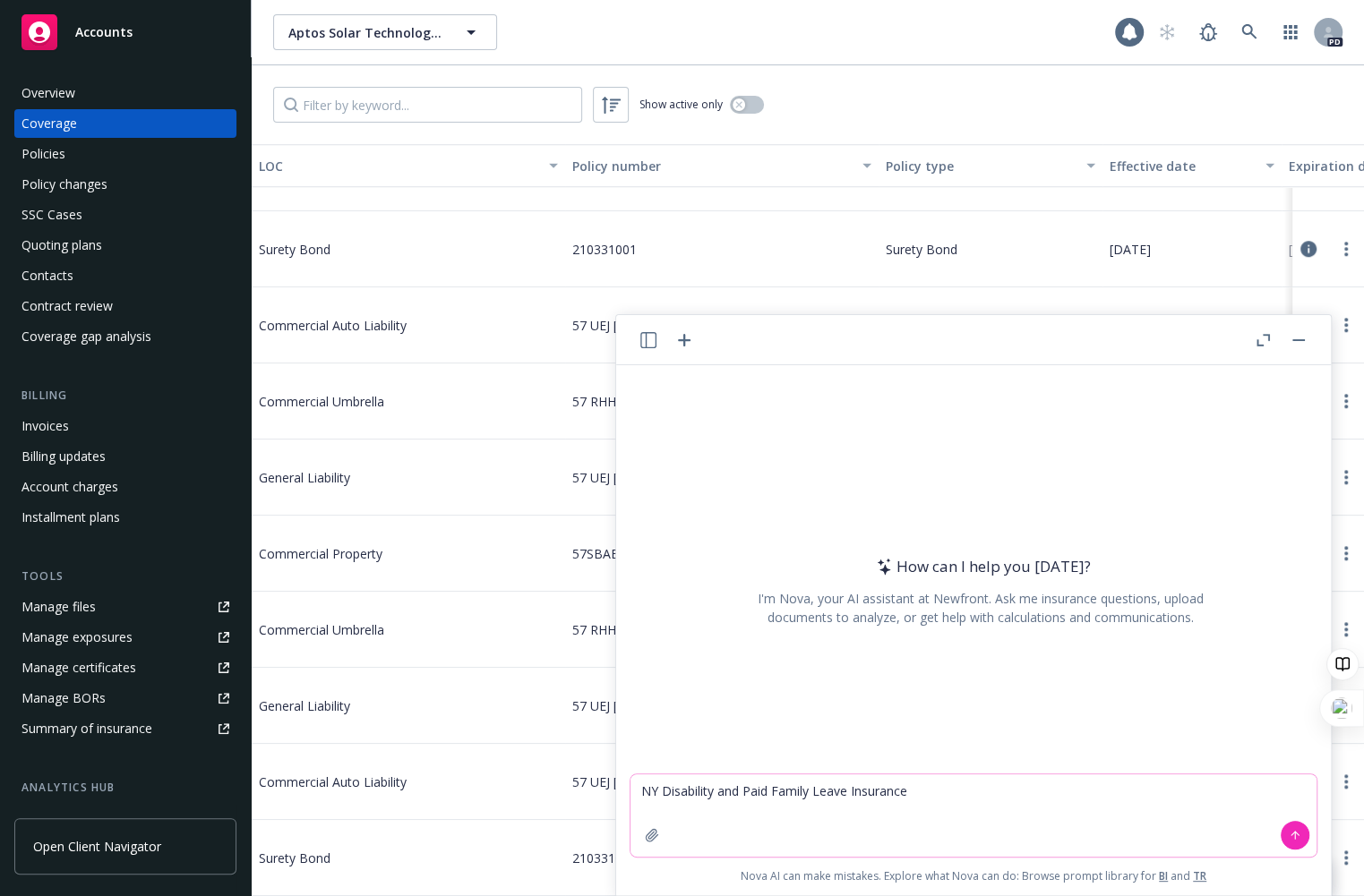 click on "NY Disability and Paid Family Leave Insurance" at bounding box center [974, 815] 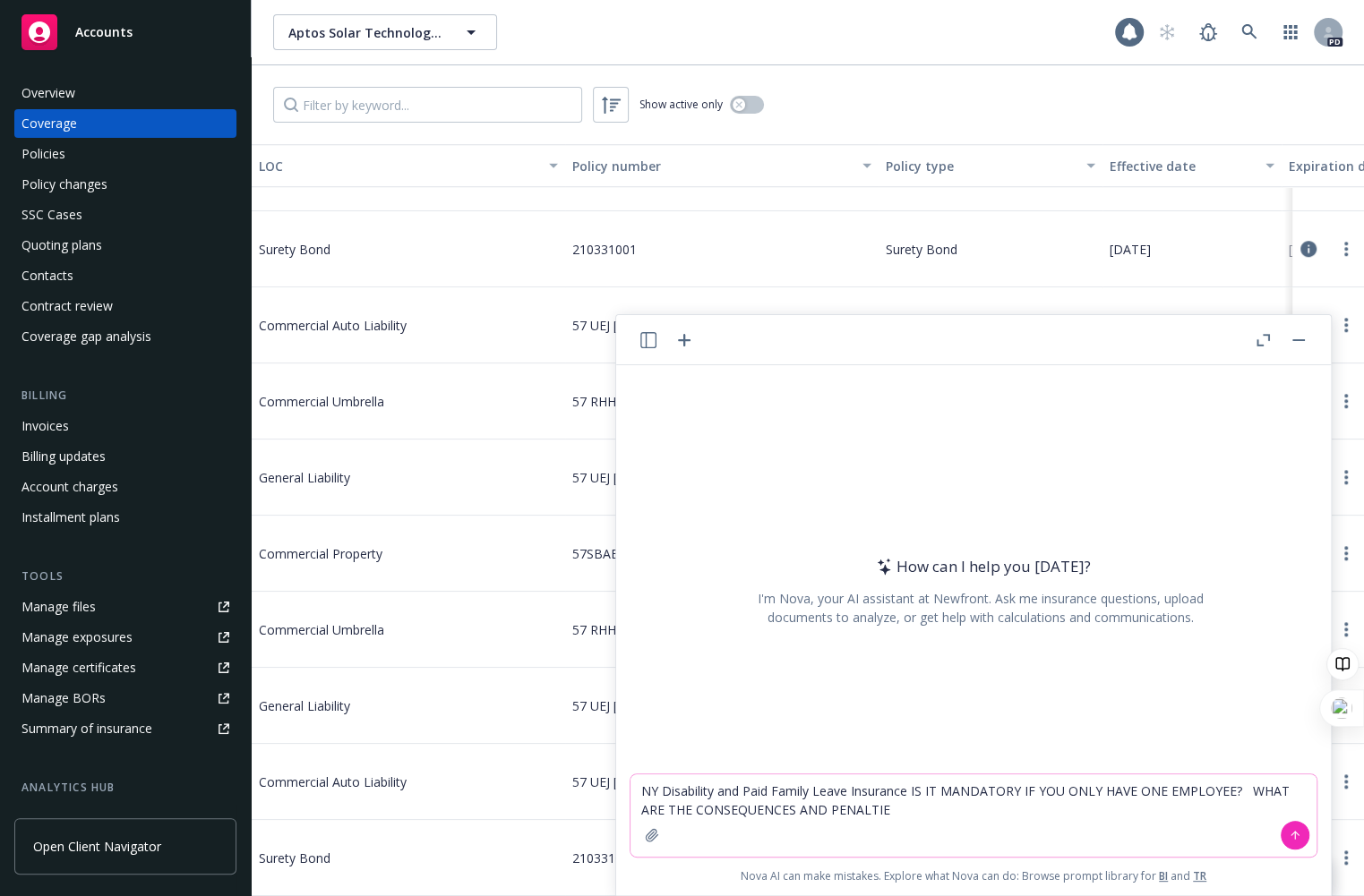type on "NY Disability and Paid Family Leave Insurance IS IT MANDATORY IF YOU ONLY HAVE ONE EMPLOYEE?   WHAT ARE THE CONSEQUENCES AND PENALTIES" 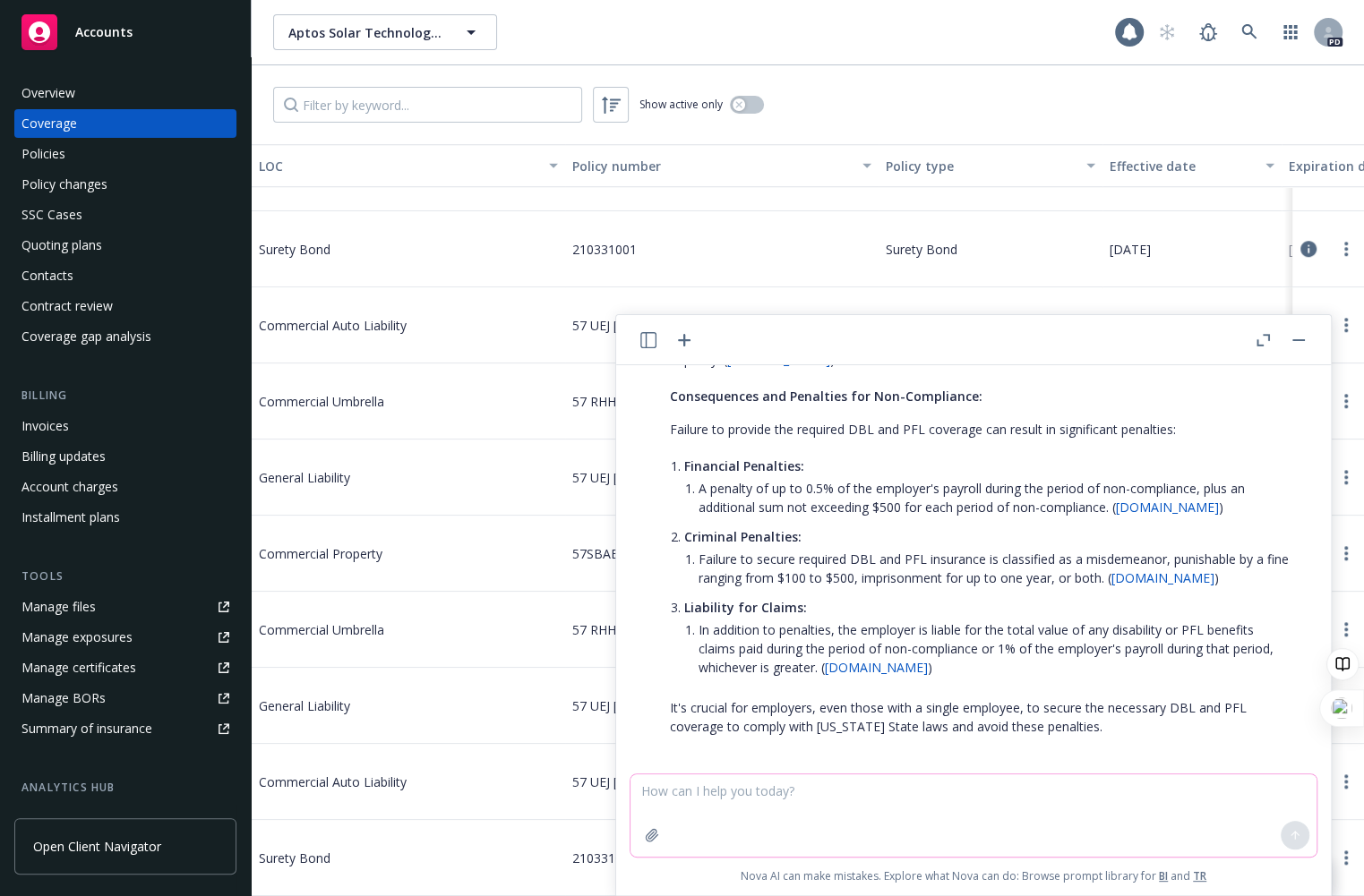 scroll, scrollTop: 330, scrollLeft: 0, axis: vertical 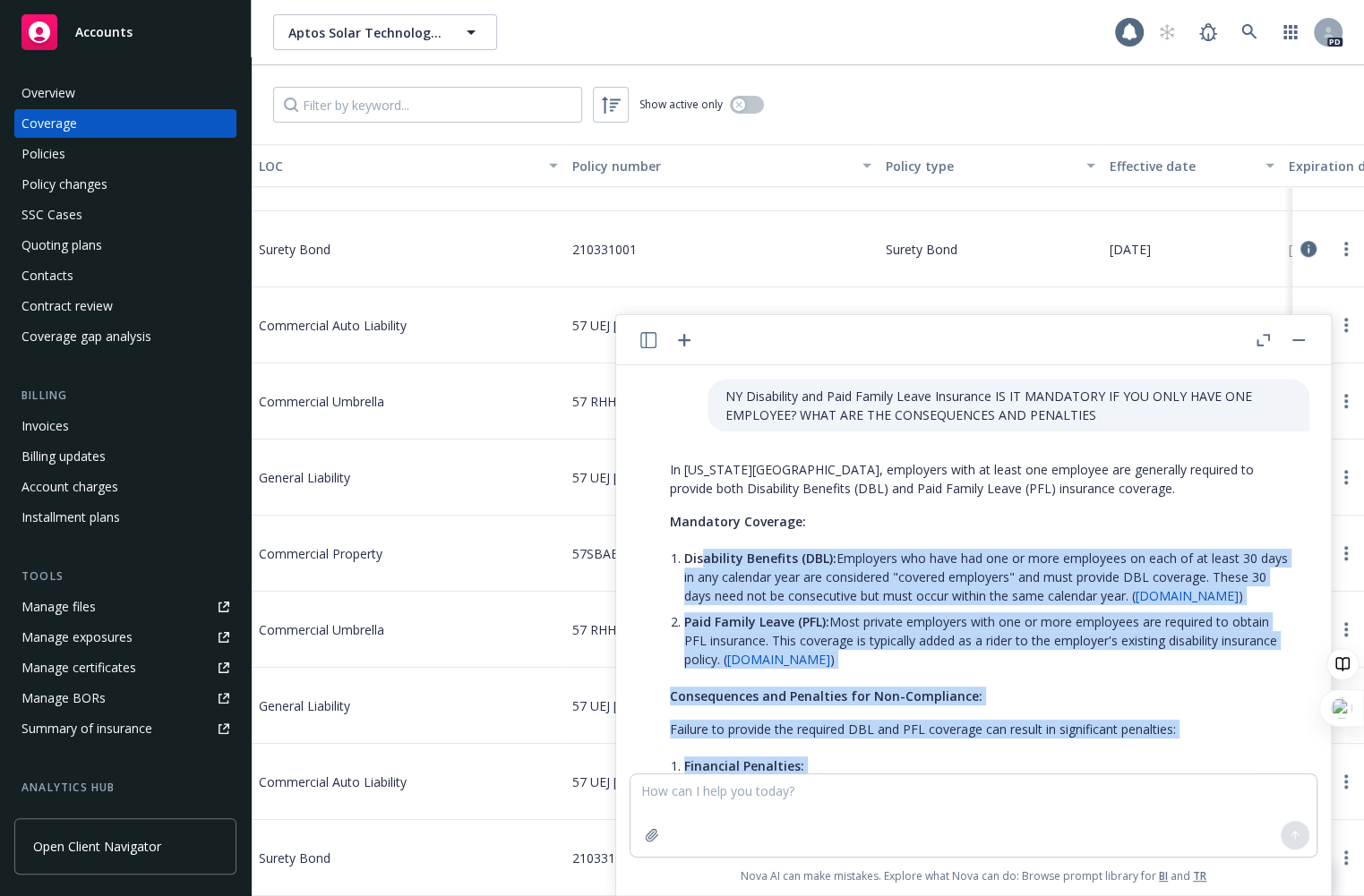 drag, startPoint x: 1094, startPoint y: 722, endPoint x: 702, endPoint y: 548, distance: 428.88227 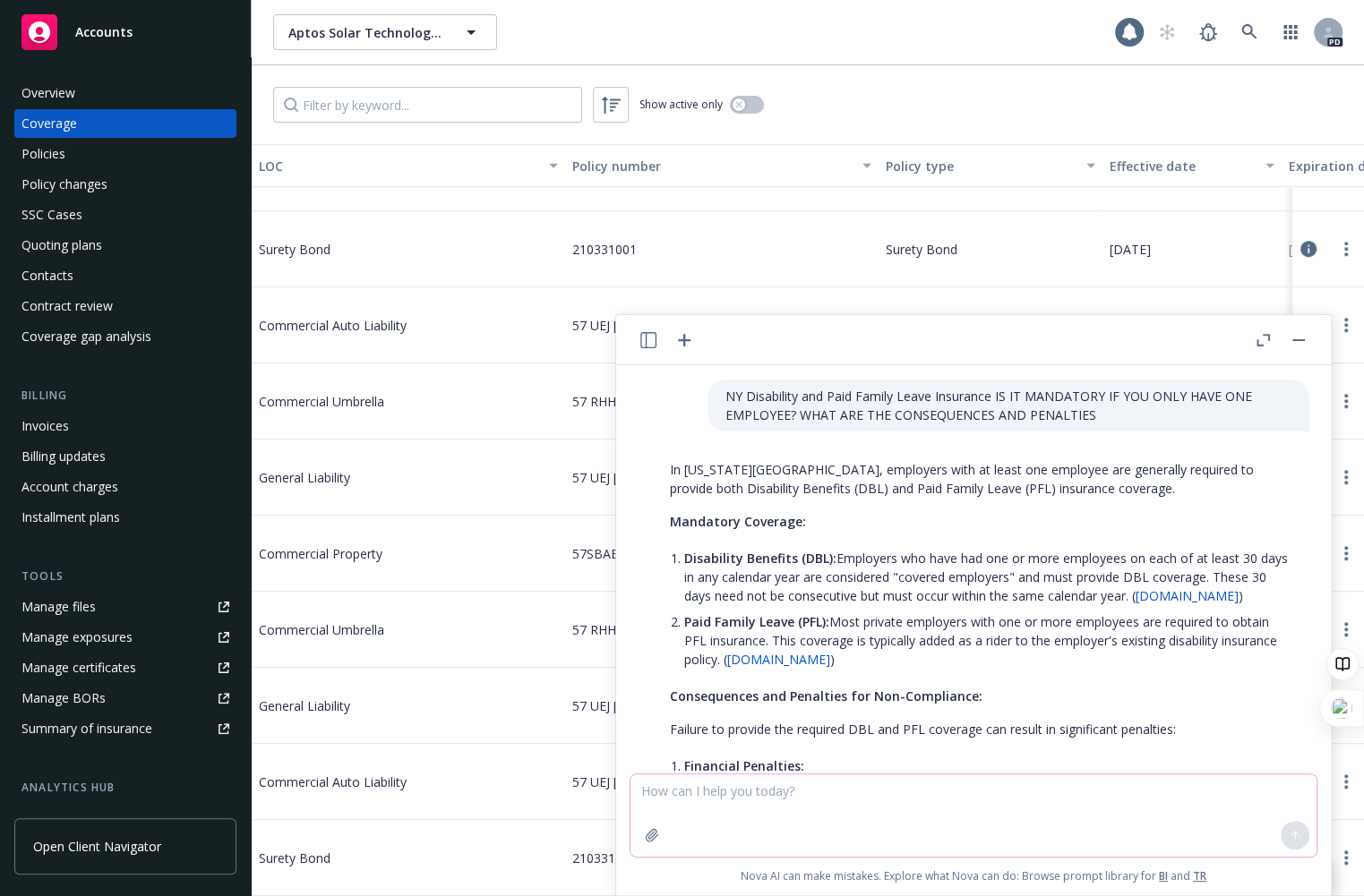 click at bounding box center (974, 815) 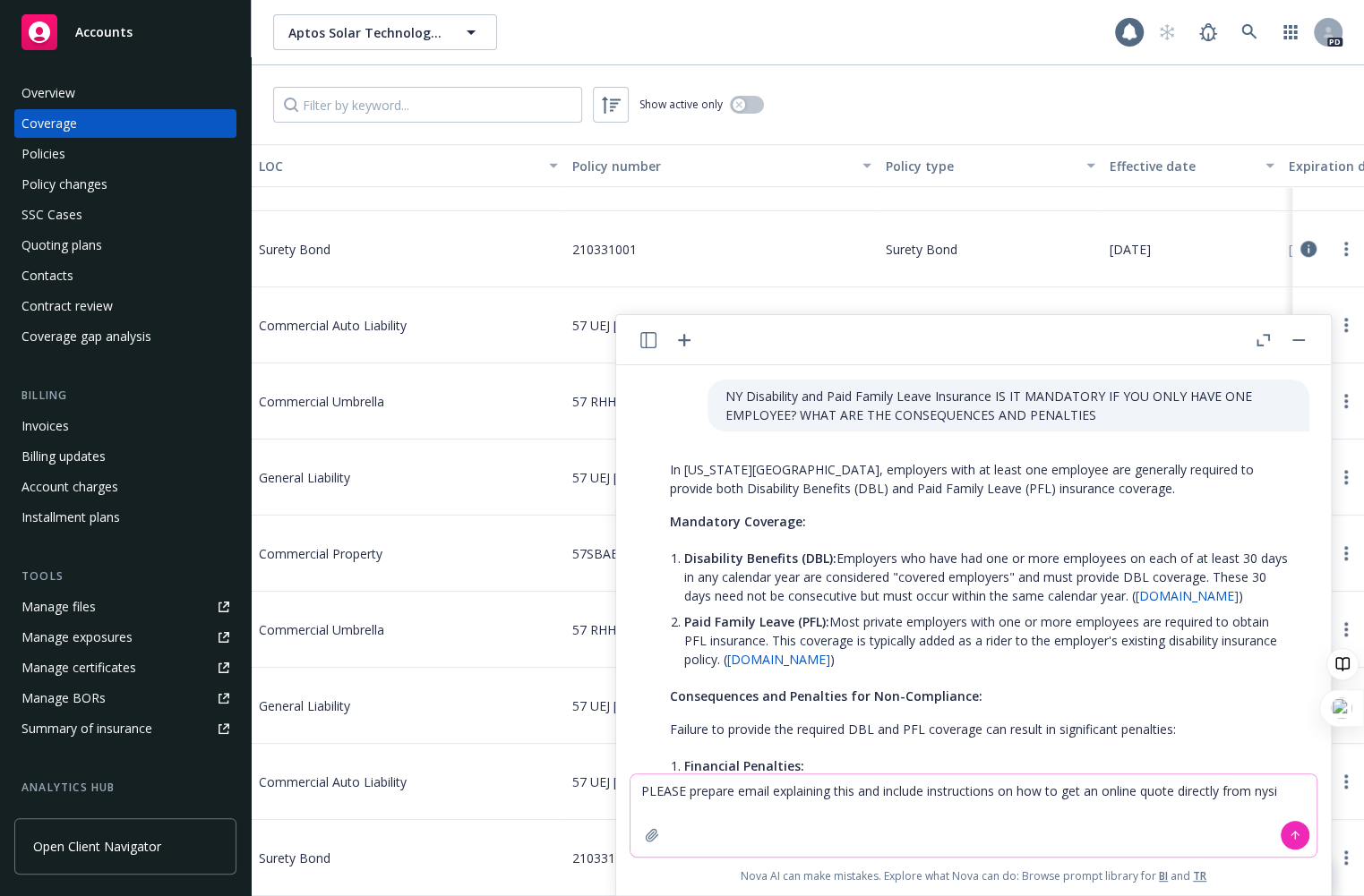 type on "PLEASE prepare email explaining this and include instructions on how to get an online quote directly from nysif" 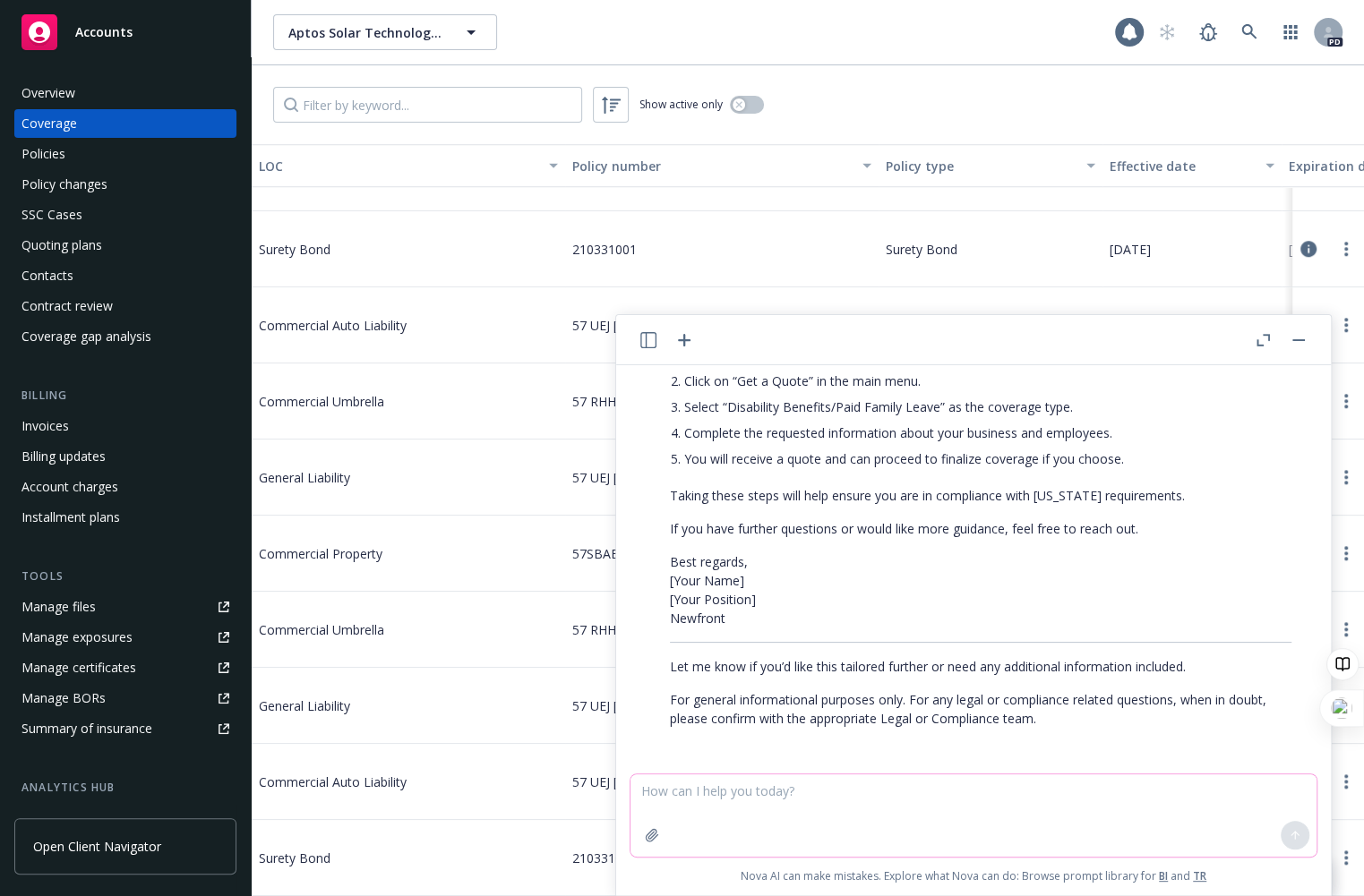 scroll, scrollTop: 1284, scrollLeft: 0, axis: vertical 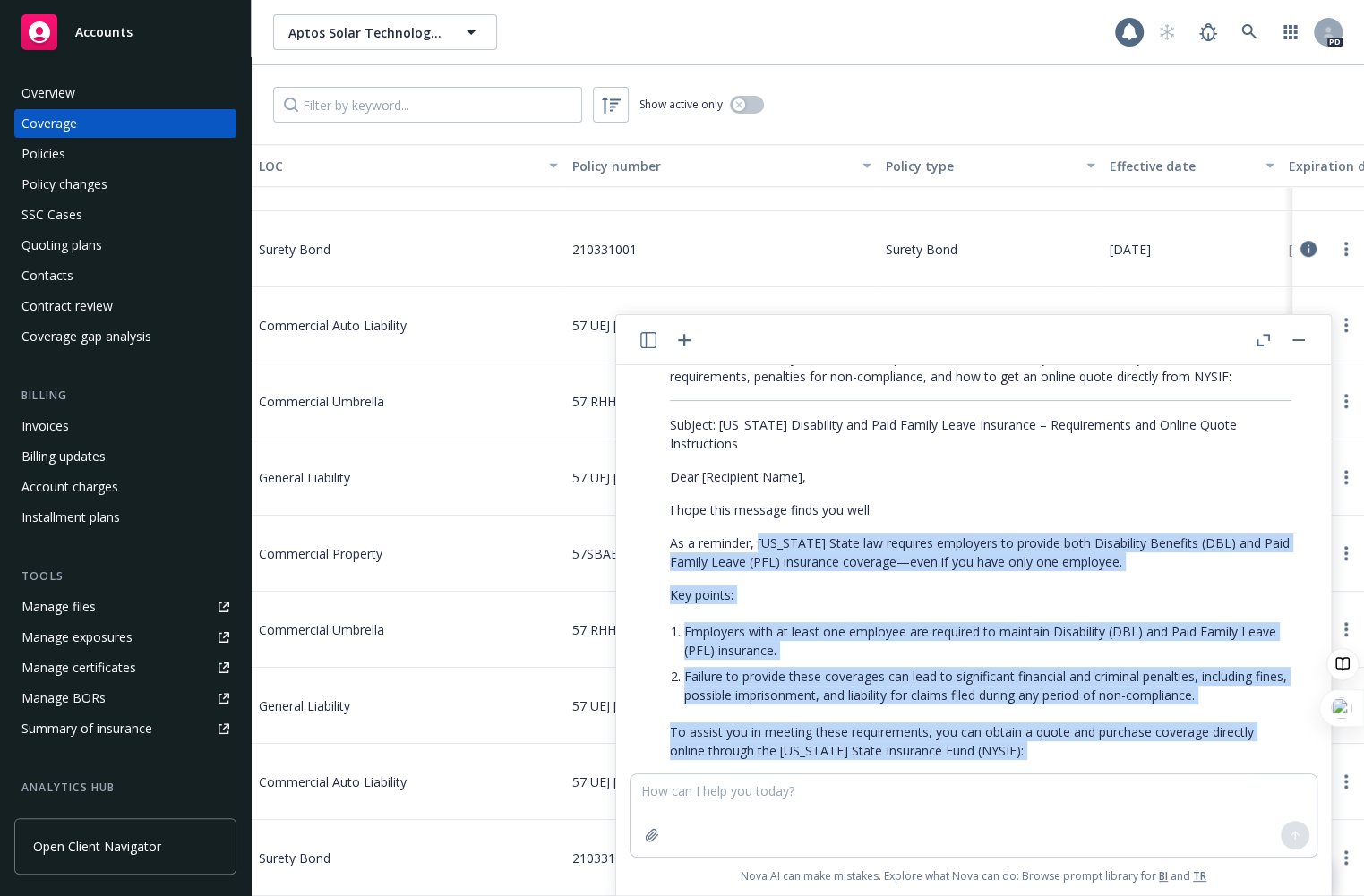 click on "Here is a draft email you can use to explain [US_STATE] Disability and Paid Family Leave Insurance requirements, penalties for non-compliance, and how to get an online quote directly from NYSIF:
Subject: [US_STATE] Disability and Paid Family Leave Insurance – Requirements and Online Quote Instructions
Dear [Recipient Name],
I hope this message finds you well.
As a reminder, [US_STATE] State law requires employers to provide both Disability Benefits (DBL) and Paid Family Leave (PFL) insurance coverage—even if you have only one employee.
Key points:
Employers with at least one employee are required to maintain Disability (DBL) and Paid Family Leave (PFL) insurance.
Failure to provide these coverages can lead to significant financial and criminal penalties, including fines, possible imprisonment, and liability for claims filed during any period of non-compliance.
How to get an online quote from [GEOGRAPHIC_DATA]:
Visit the NYSIF website:  [URL][DOMAIN_NAME]
Best regards," at bounding box center [981, 771] 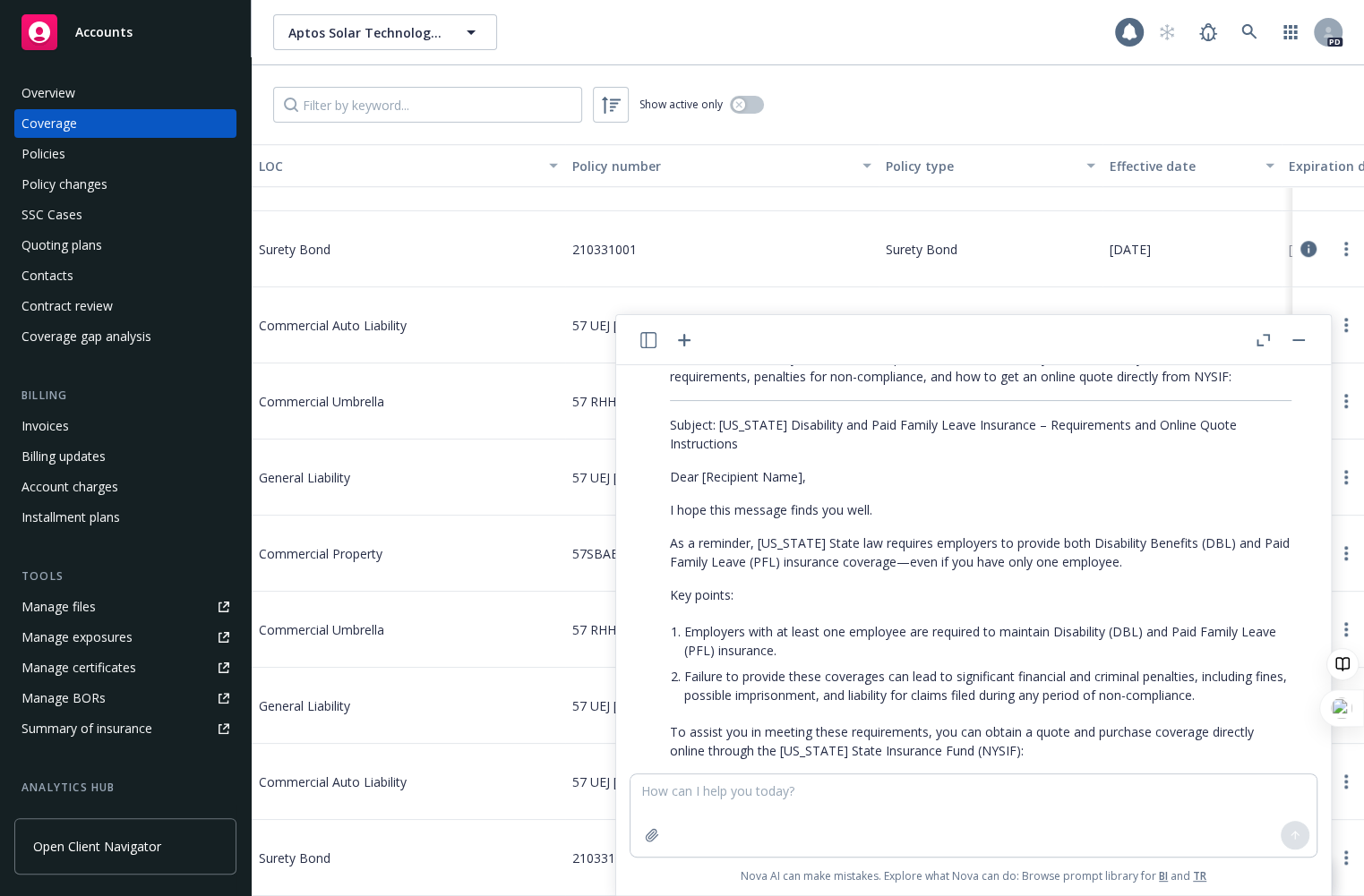 drag, startPoint x: 994, startPoint y: 511, endPoint x: 992, endPoint y: 525, distance: 14.142136 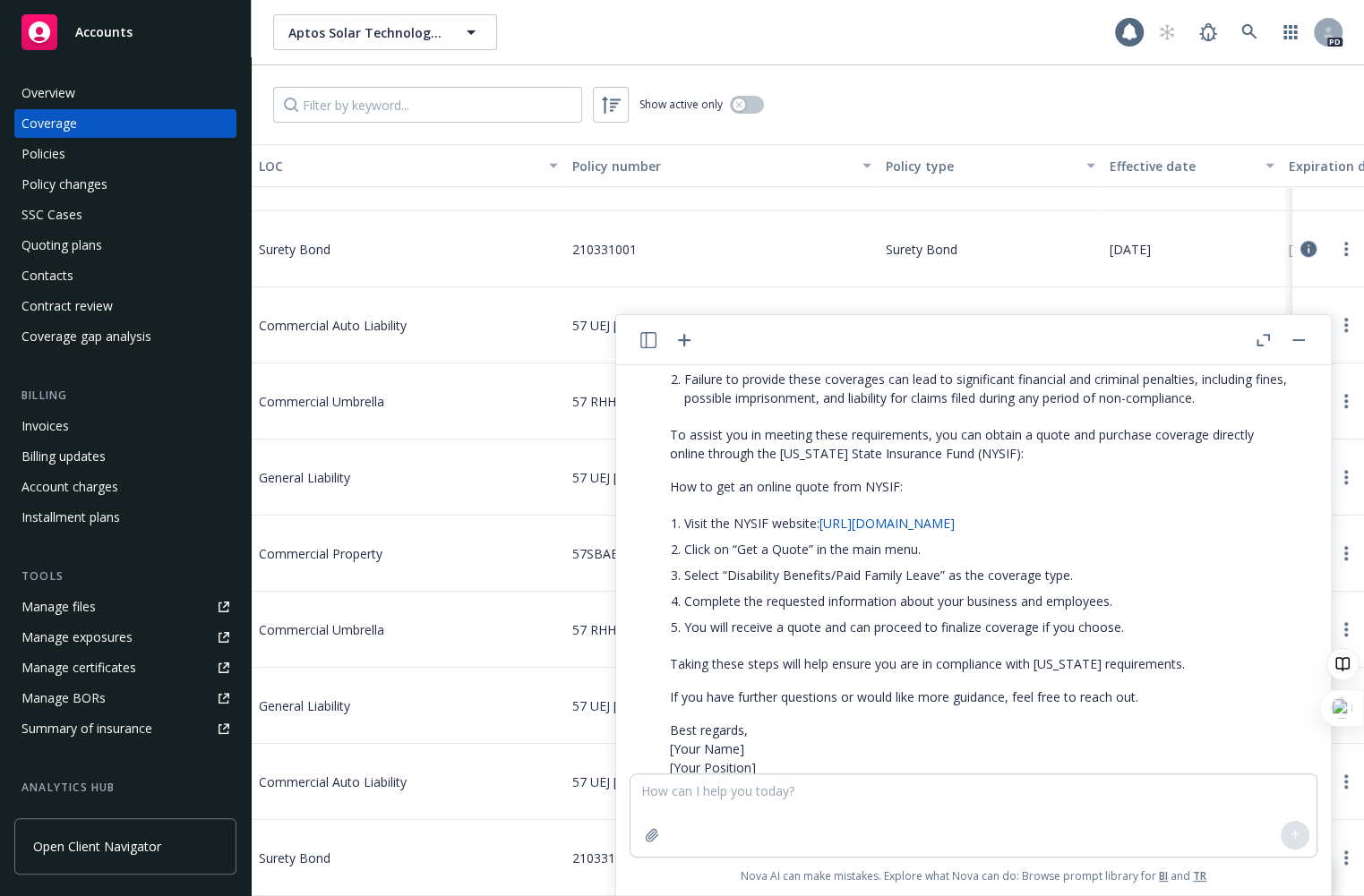 scroll, scrollTop: 1122, scrollLeft: 0, axis: vertical 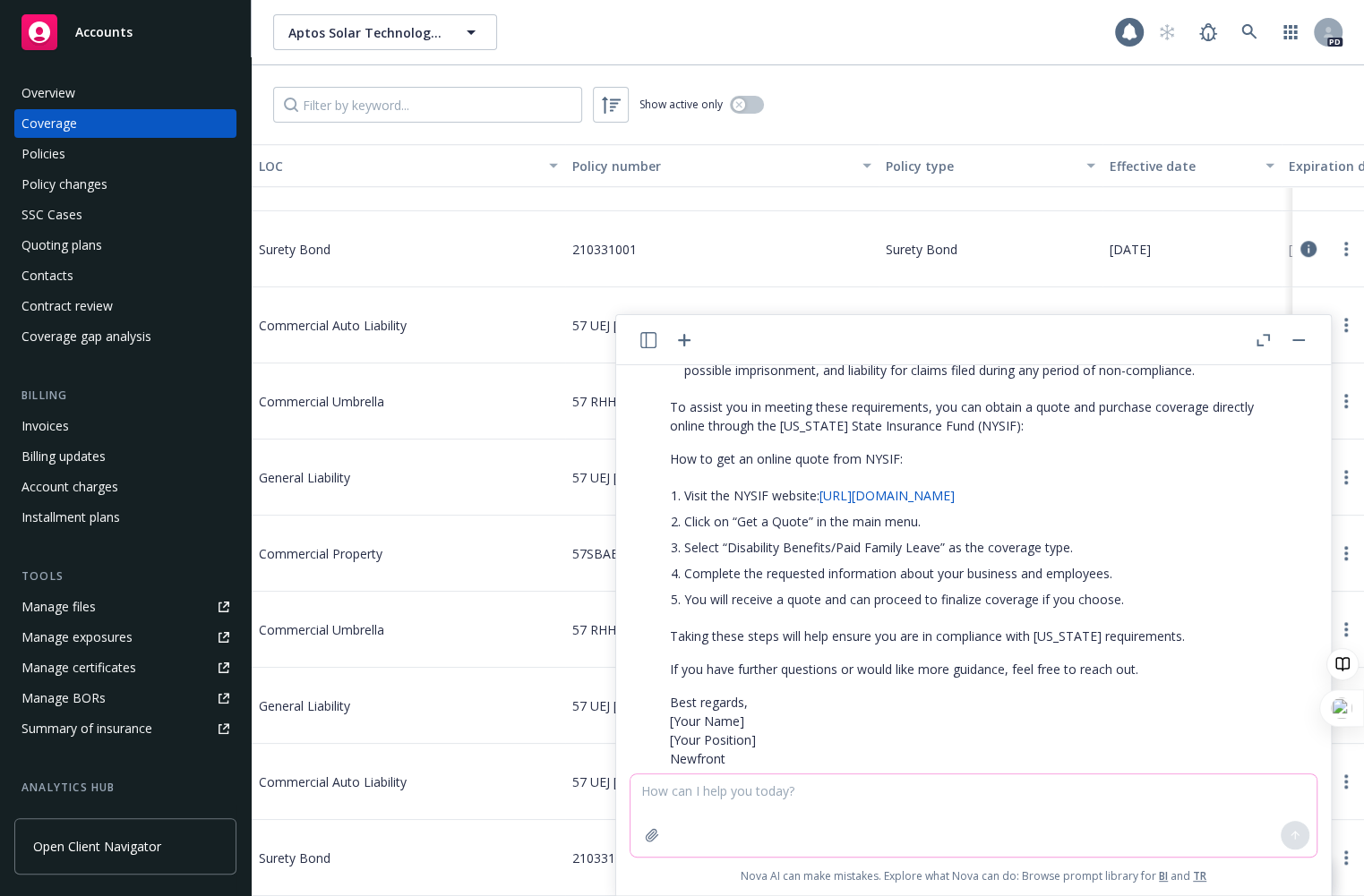 click at bounding box center [974, 815] 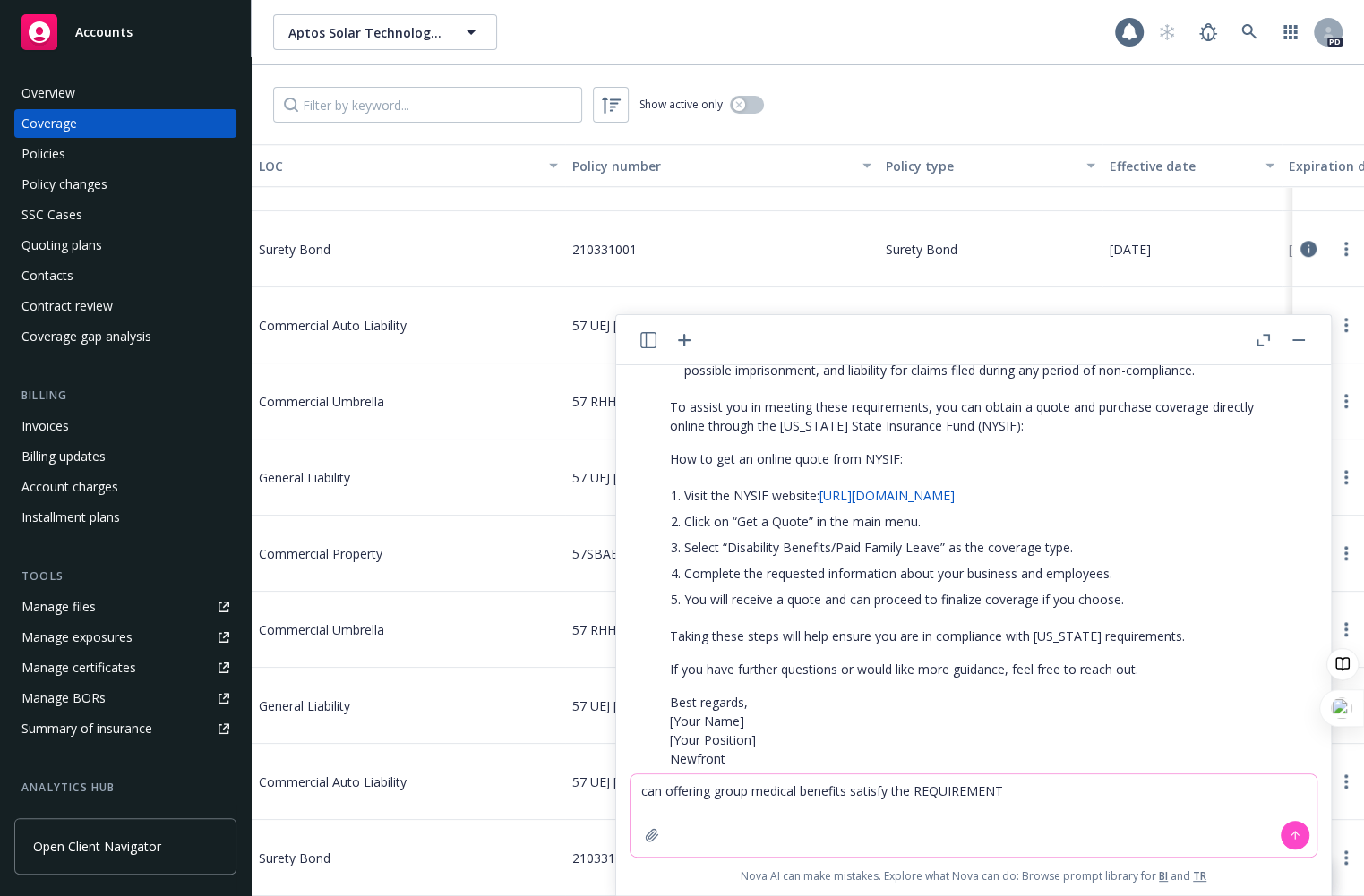 type on "can offering group medical benefits satisfy the REQUIREMENT" 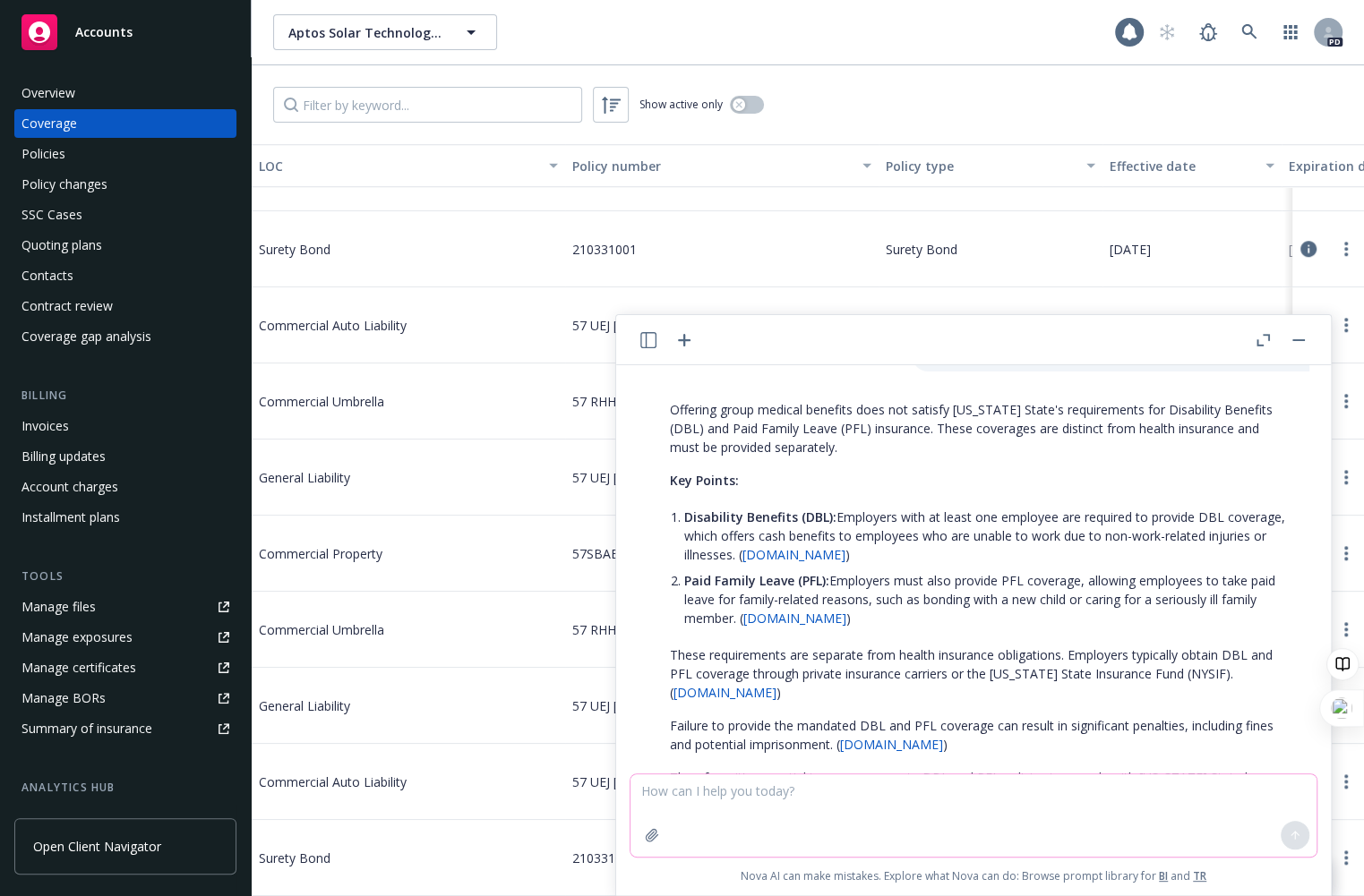 scroll, scrollTop: 1762, scrollLeft: 0, axis: vertical 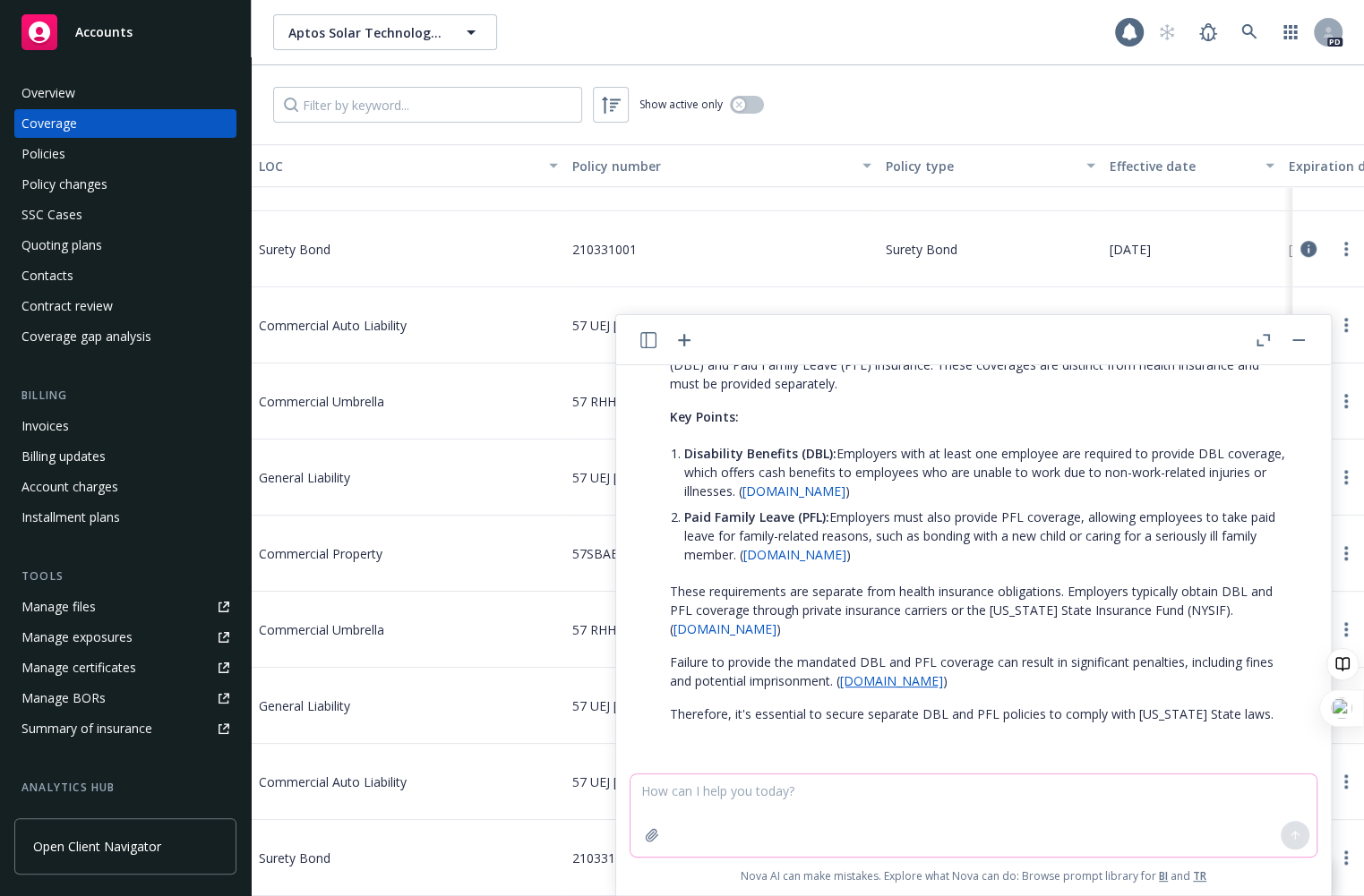 click on "[DOMAIN_NAME]" at bounding box center [891, 680] 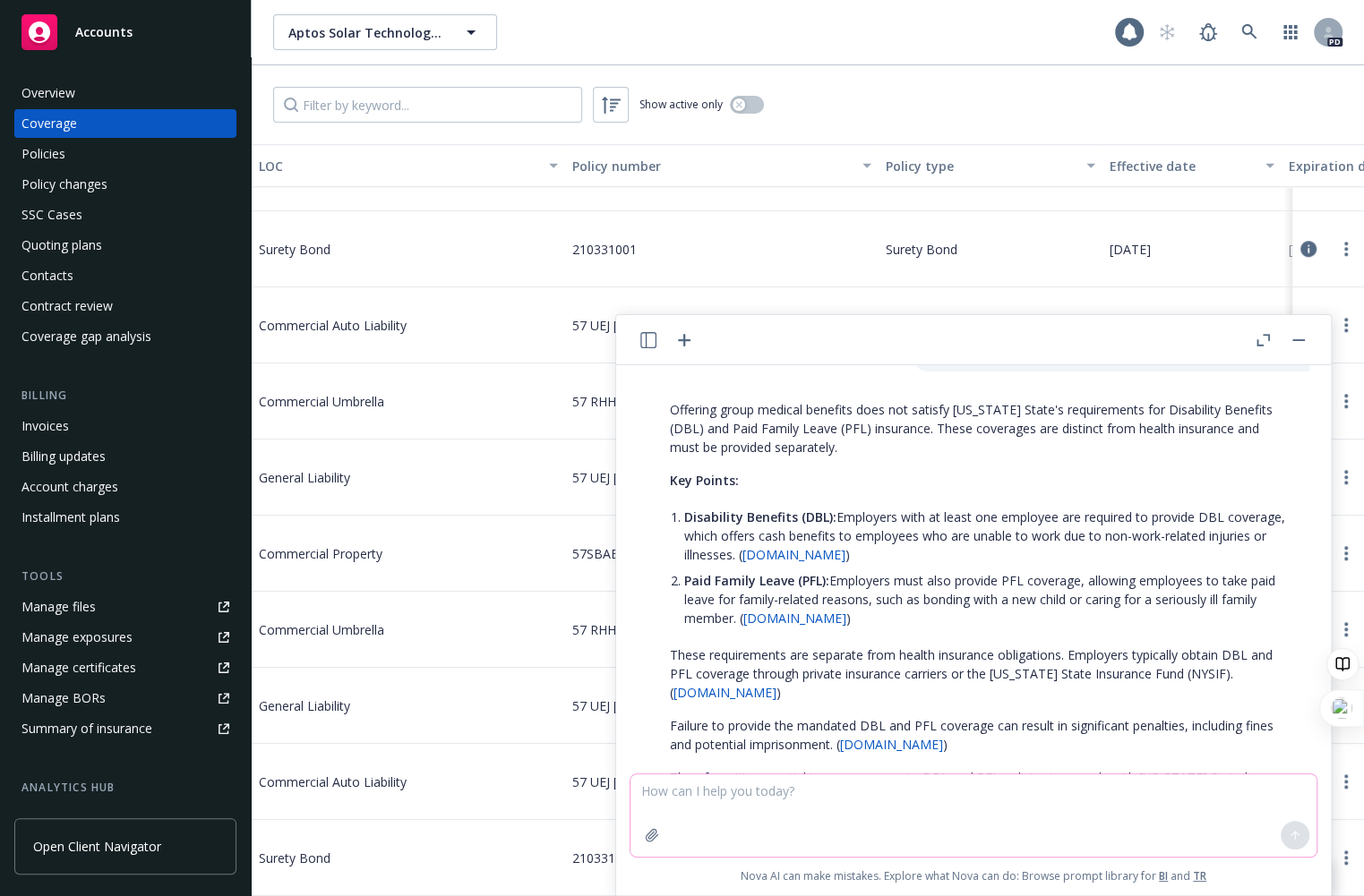 scroll, scrollTop: 1599, scrollLeft: 0, axis: vertical 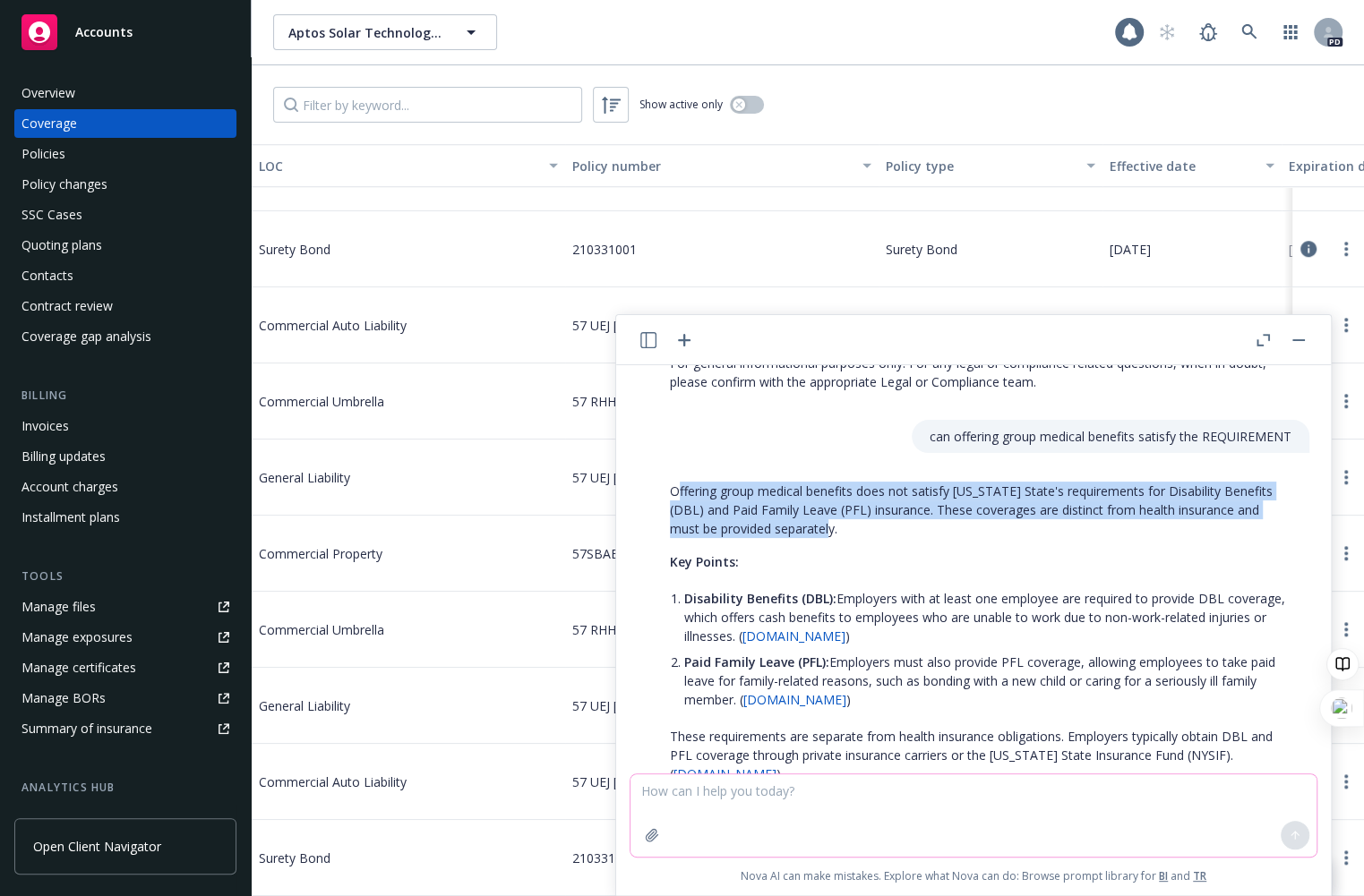 drag, startPoint x: 675, startPoint y: 506, endPoint x: 1003, endPoint y: 558, distance: 332.09637 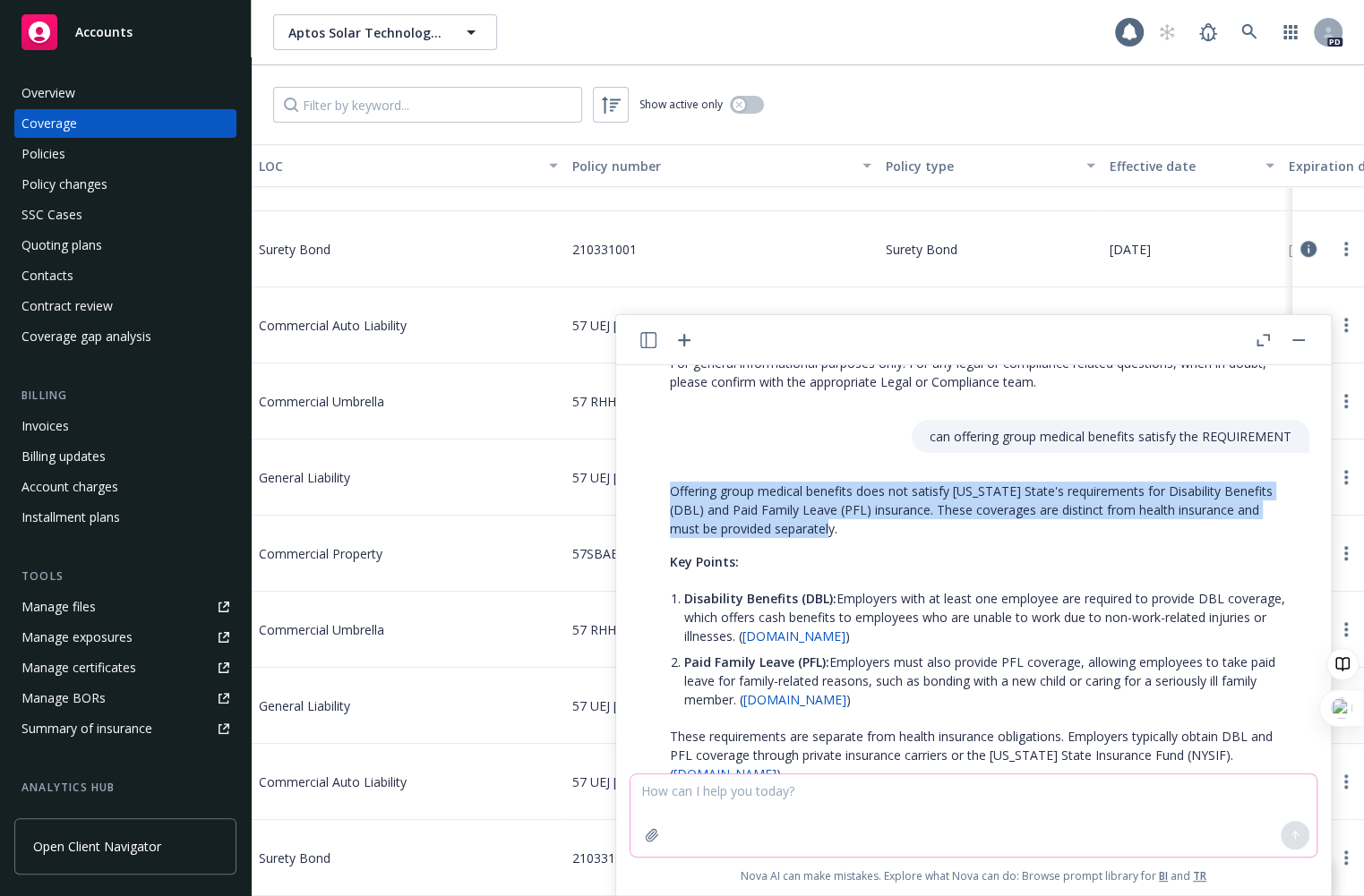 drag, startPoint x: 862, startPoint y: 552, endPoint x: 659, endPoint y: 514, distance: 206.52603 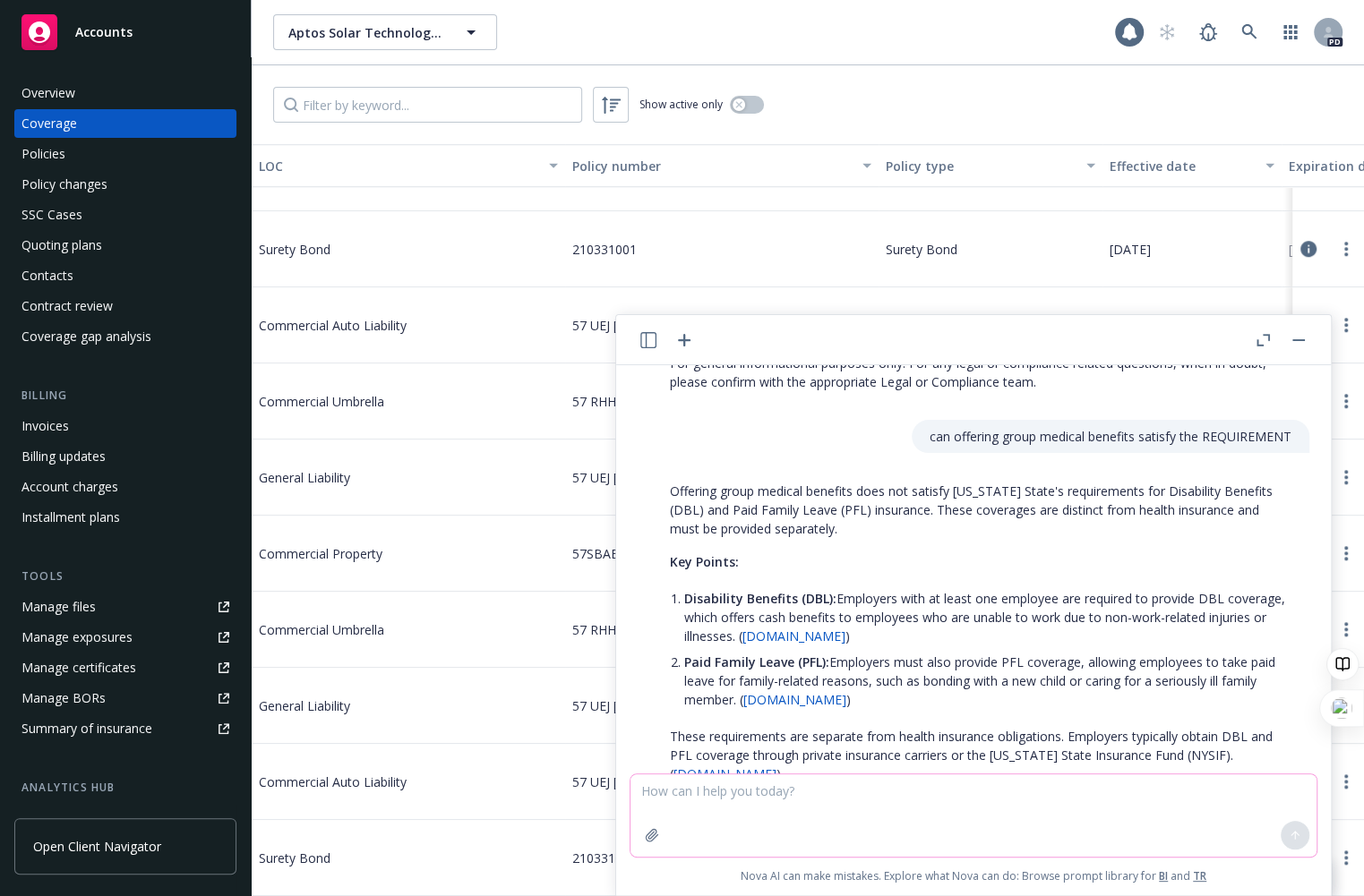 click on "Offering group medical benefits does not satisfy [US_STATE] State's requirements for Disability Benefits (DBL) and Paid Family Leave (PFL) insurance. These coverages are distinct from health insurance and must be provided separately.
Key Points:
Disability Benefits (DBL):  Employers with at least one employee are required to provide DBL coverage, which offers cash benefits to employees who are unable to work due to non-work-related injuries or illnesses. ( [DOMAIN_NAME] )
Paid Family Leave (PFL):  Employers must also provide PFL coverage, allowing employees to take paid leave for family-related reasons, such as bonding with a new child or caring for a seriously ill family member. ( [DOMAIN_NAME] )
These requirements are separate from health insurance obligations. Employers typically obtain DBL and PFL coverage through private insurance carriers or the [US_STATE] State Insurance Fund (NYSIF). ( [DOMAIN_NAME] )
[DOMAIN_NAME] )" at bounding box center [981, 675] 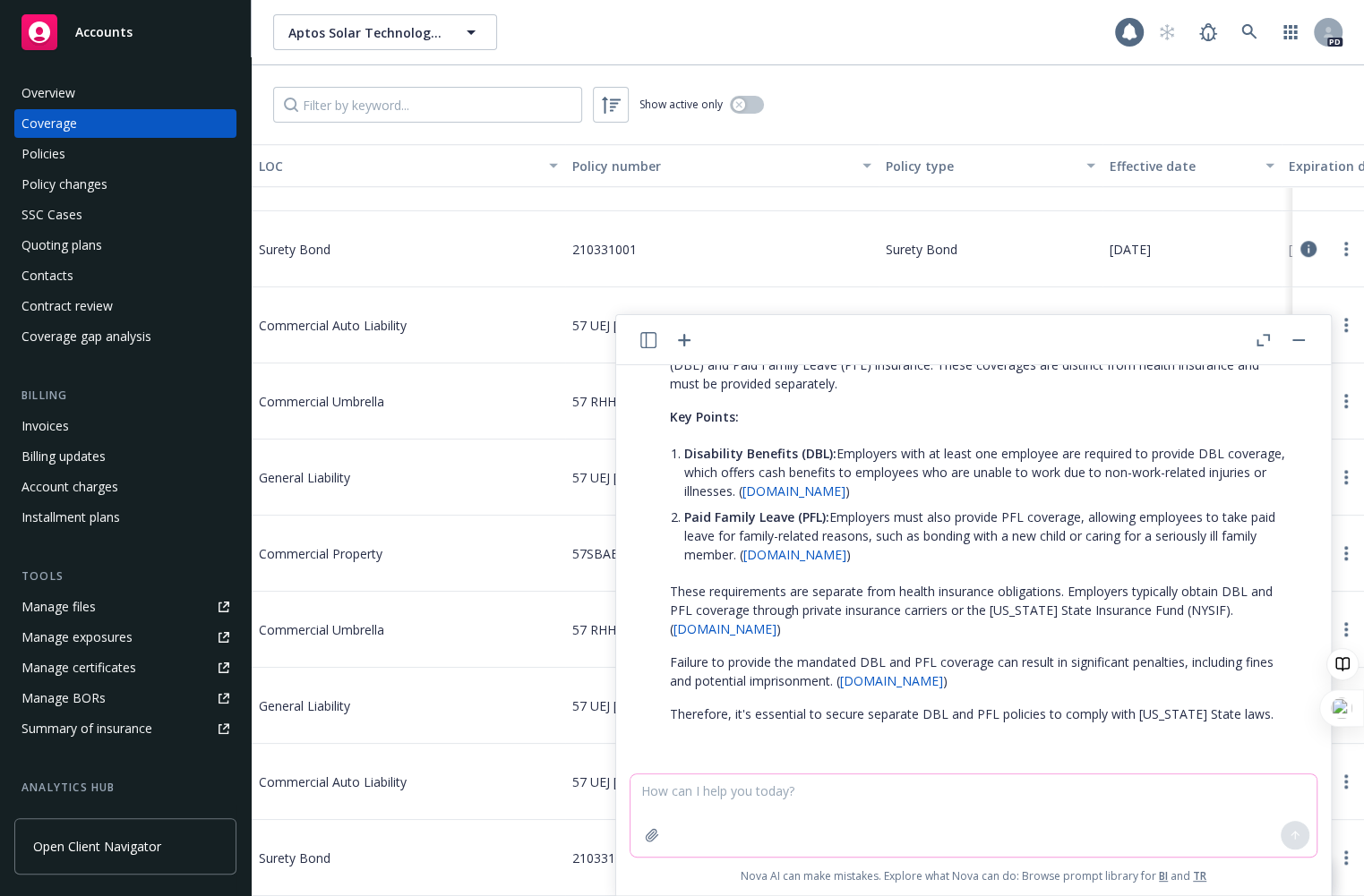 scroll, scrollTop: 1680, scrollLeft: 0, axis: vertical 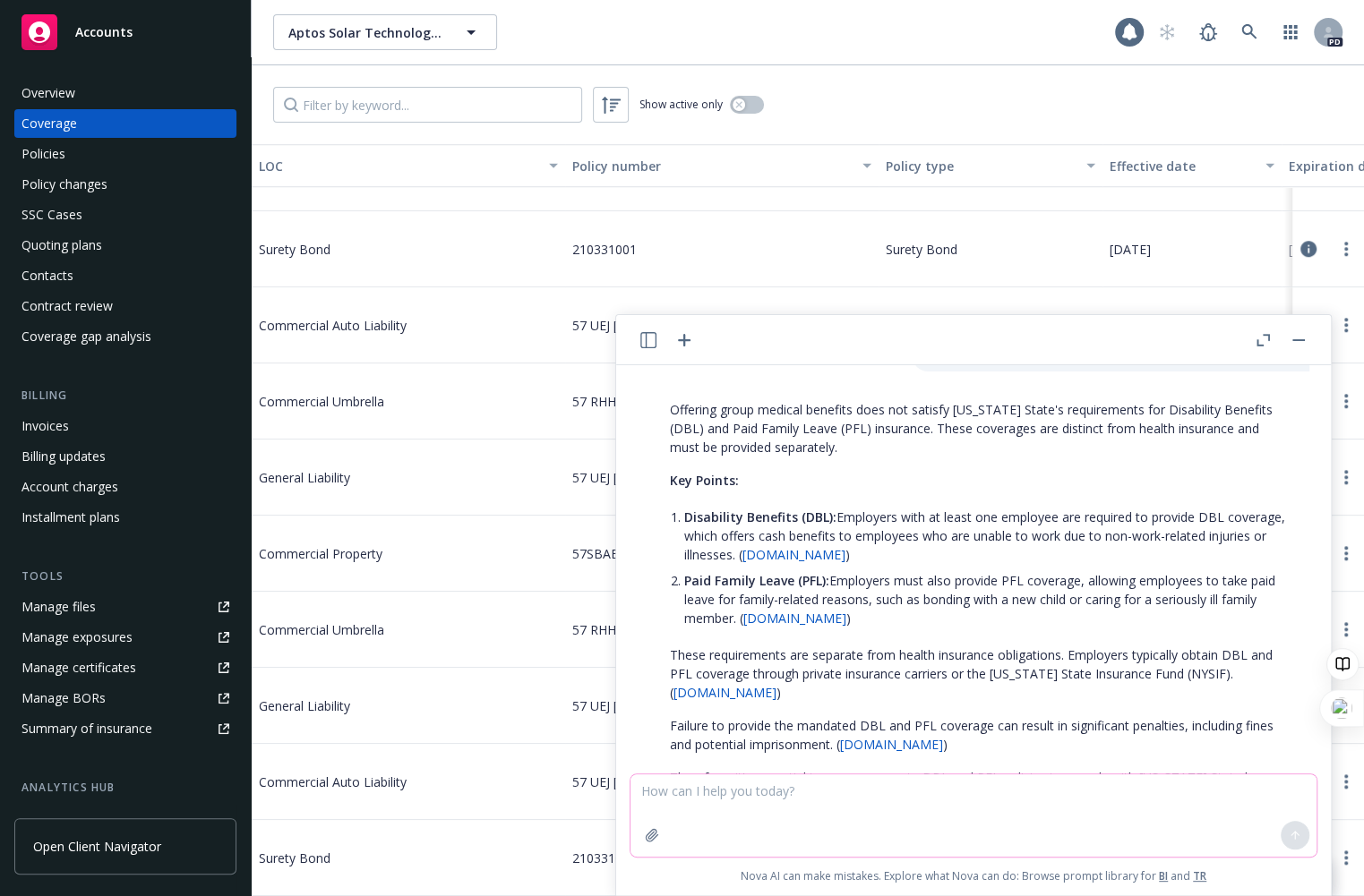 click at bounding box center (974, 815) 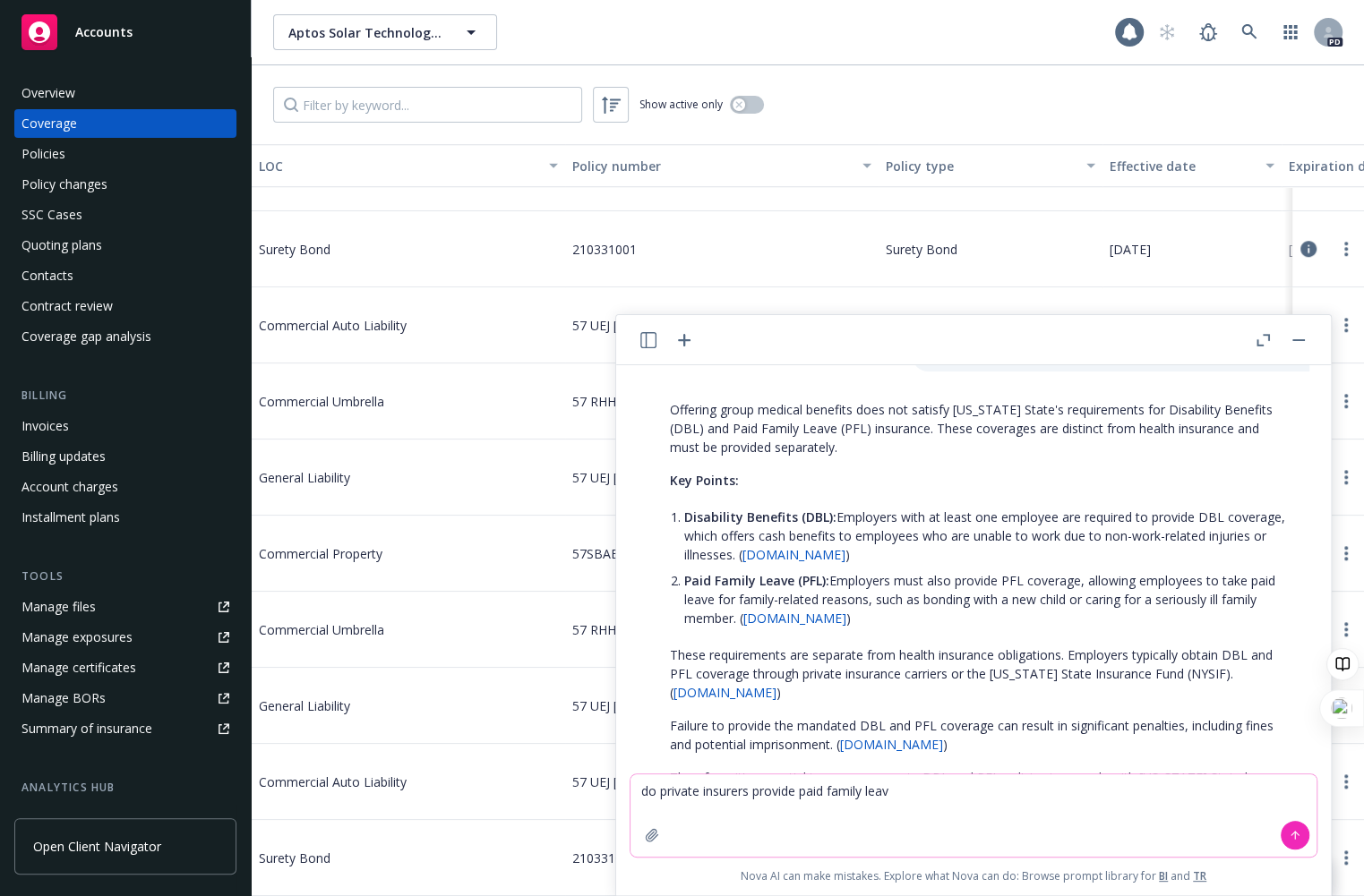 type on "do private insurers provide paid family leave" 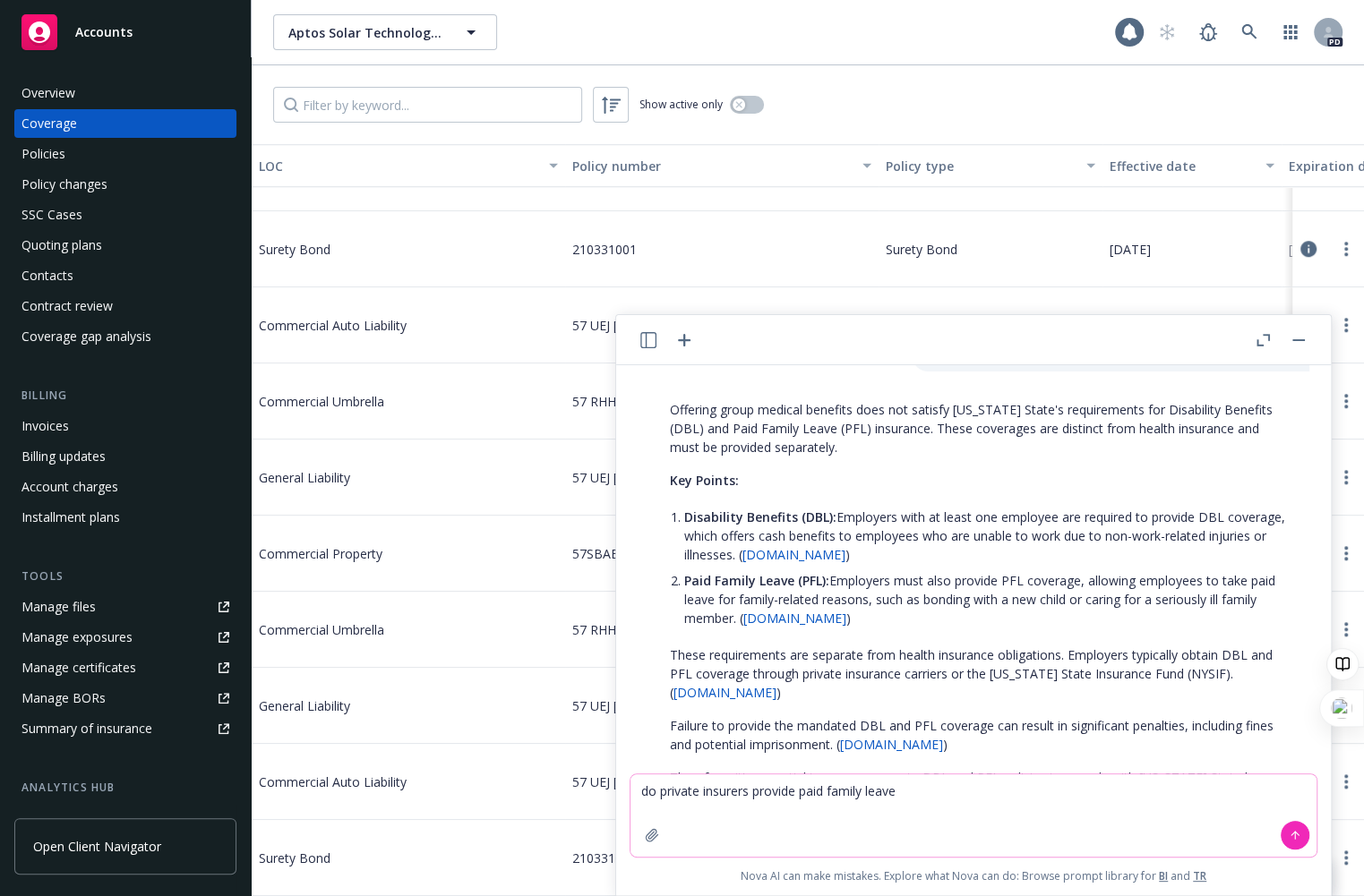 type 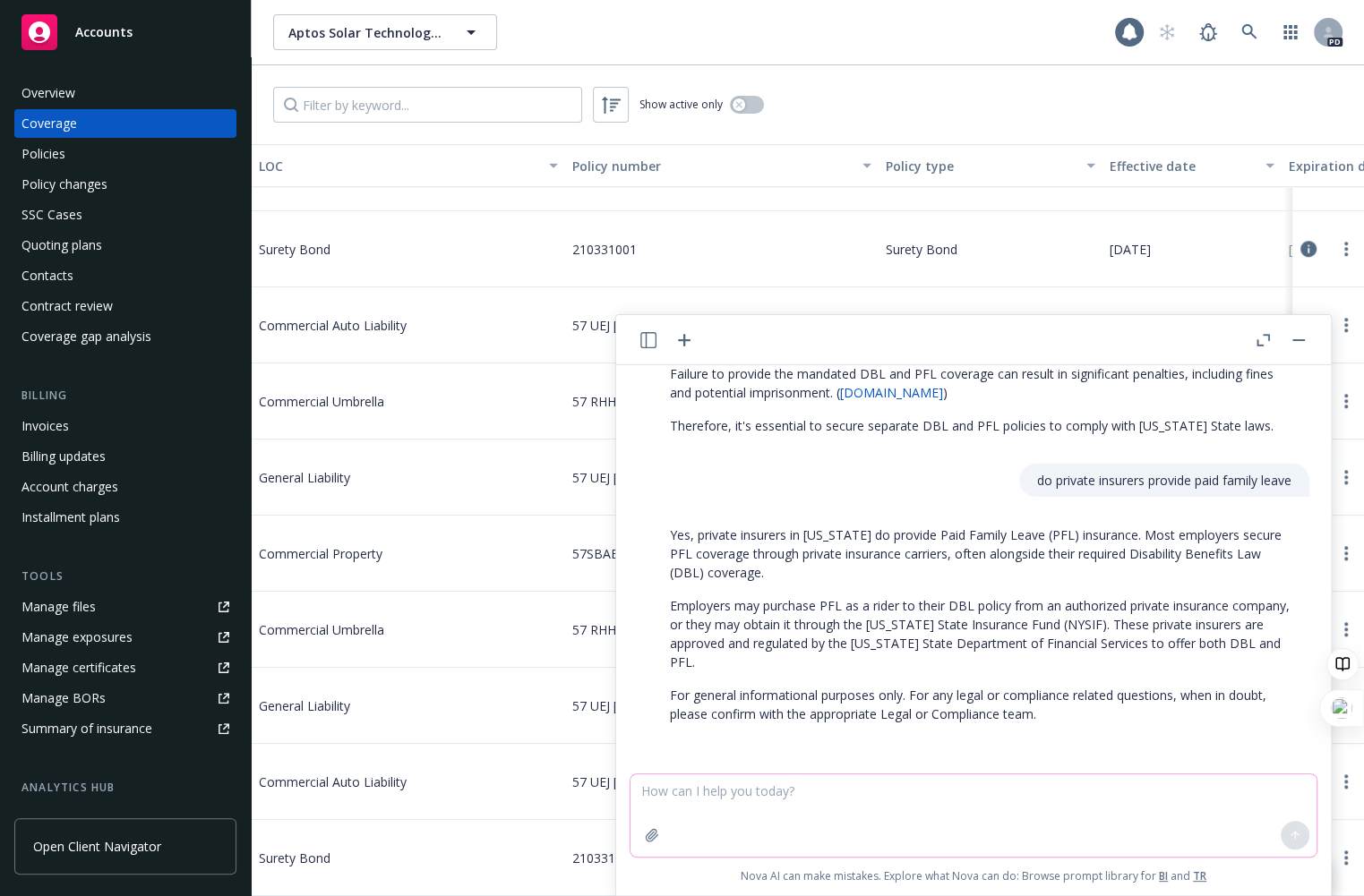 scroll, scrollTop: 2050, scrollLeft: 0, axis: vertical 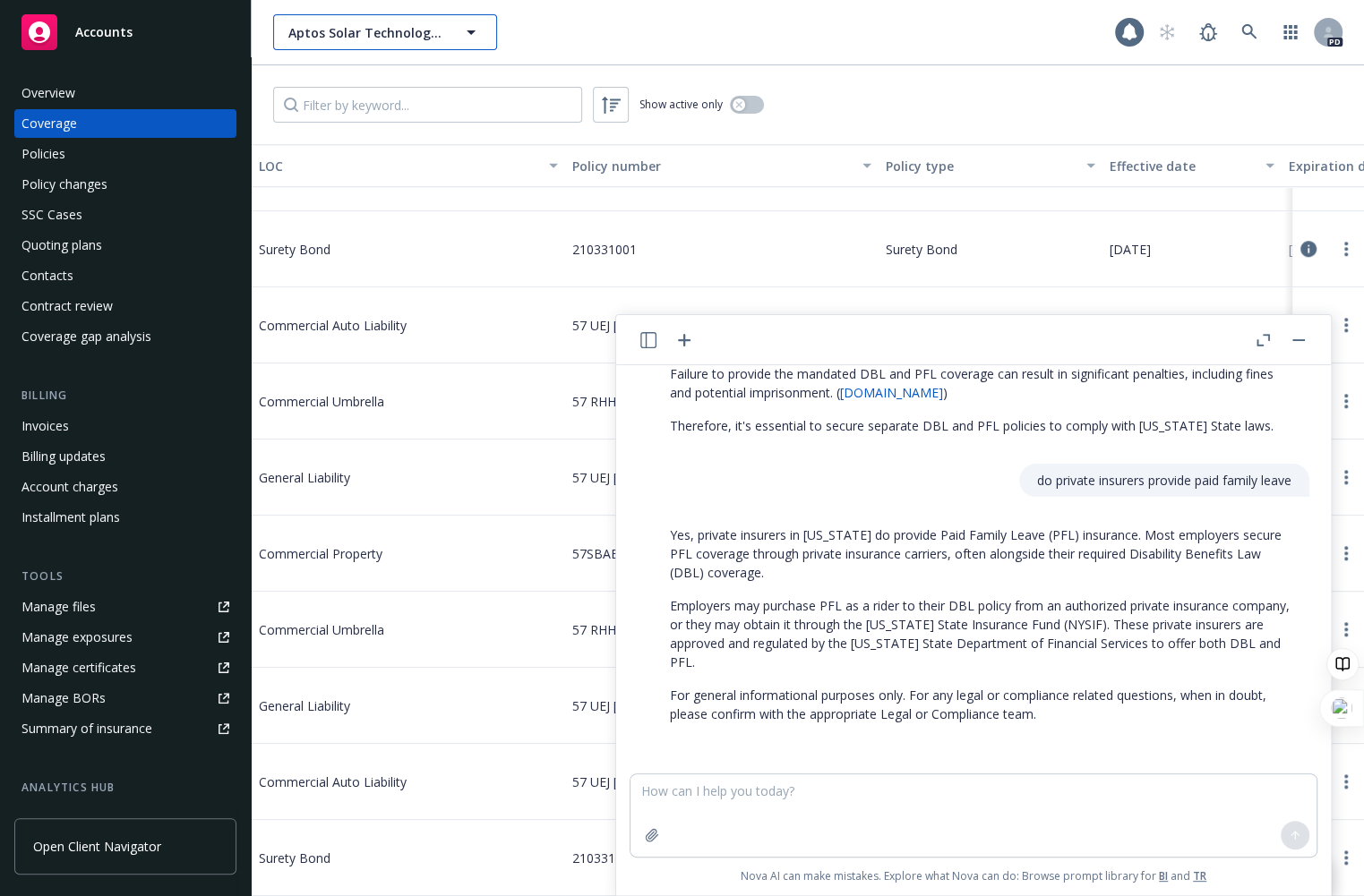 click on "Aptos Solar Technology LLC" at bounding box center (365, 32) 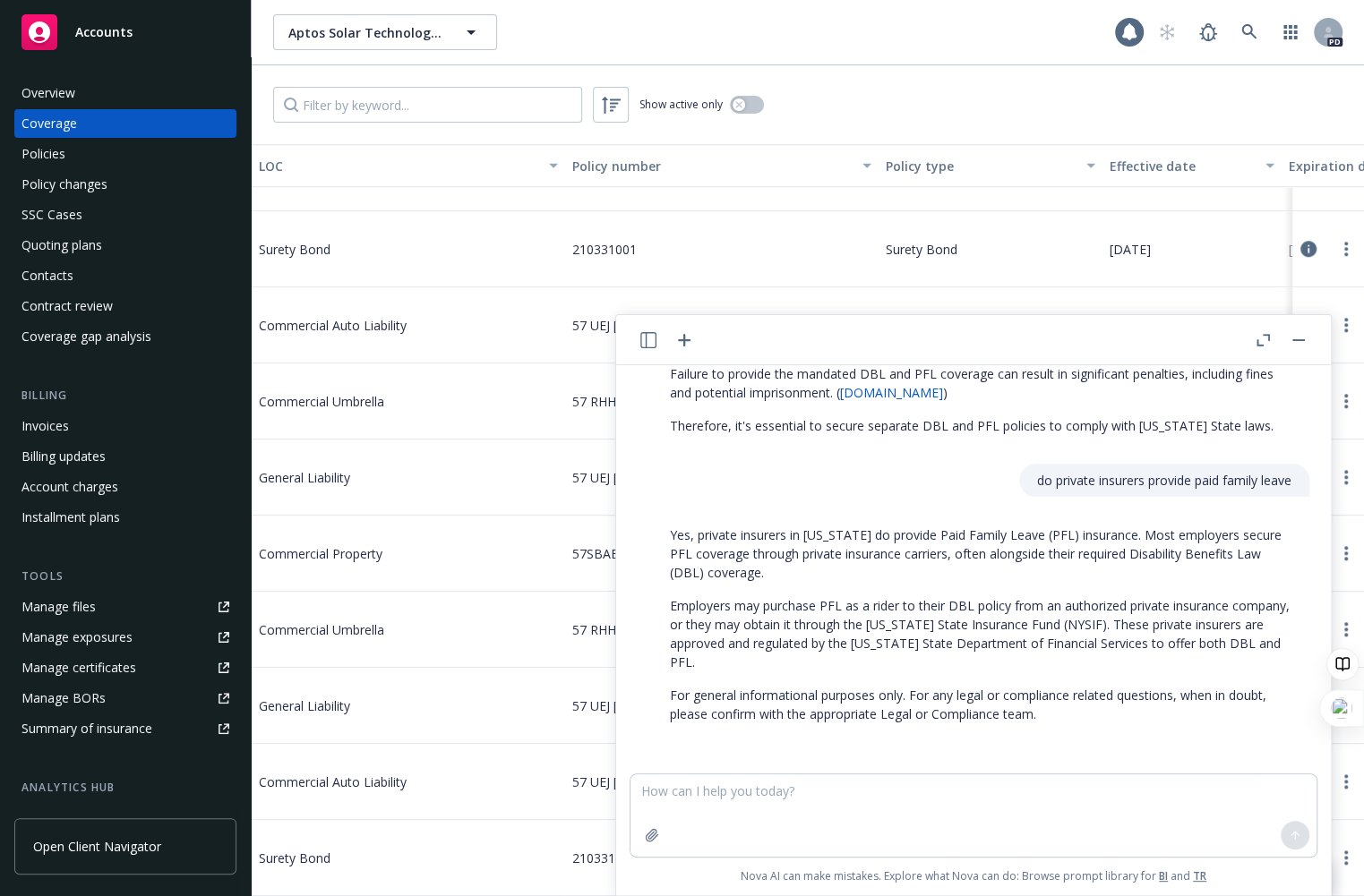 type 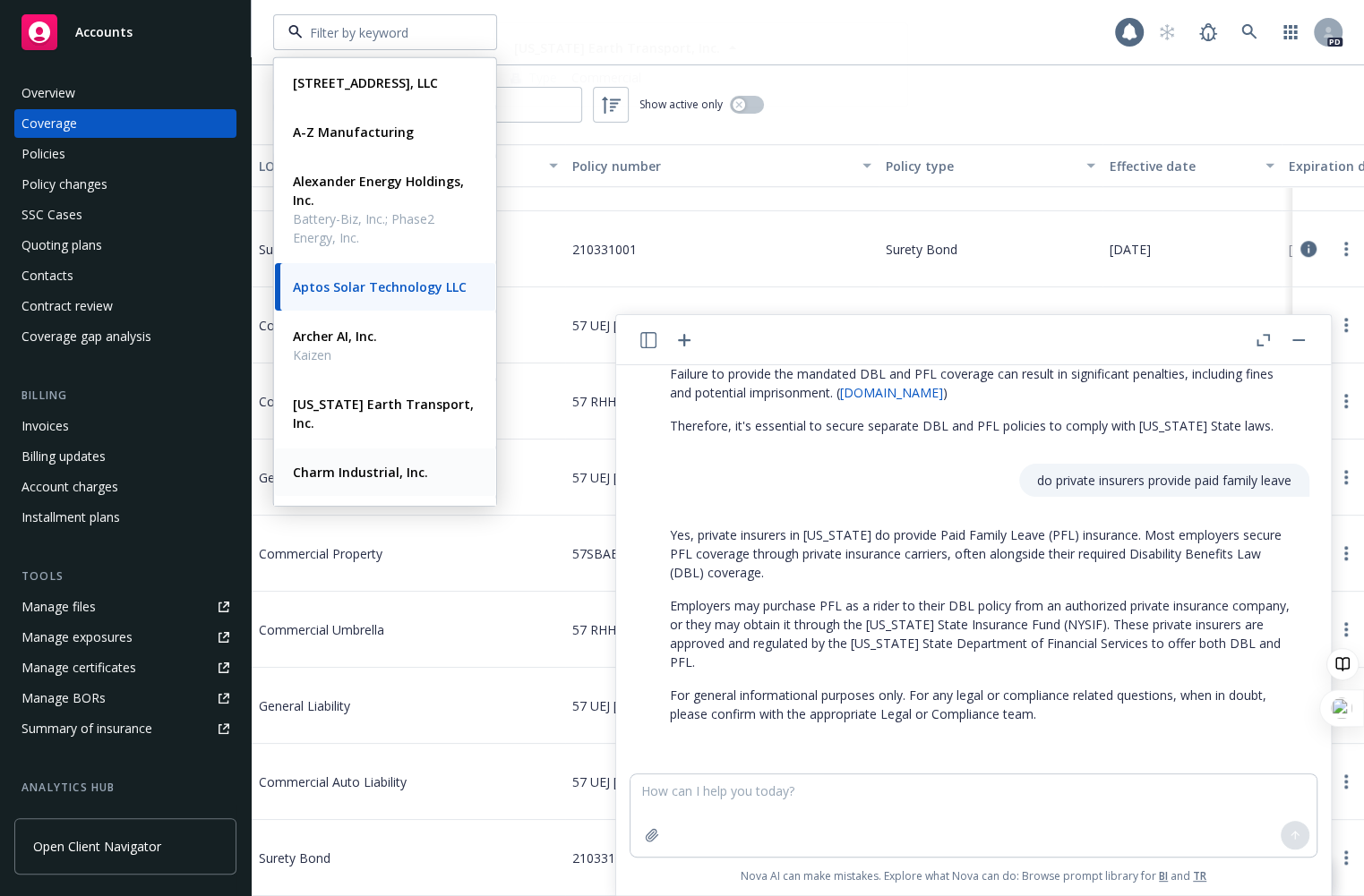 scroll, scrollTop: 361, scrollLeft: 0, axis: vertical 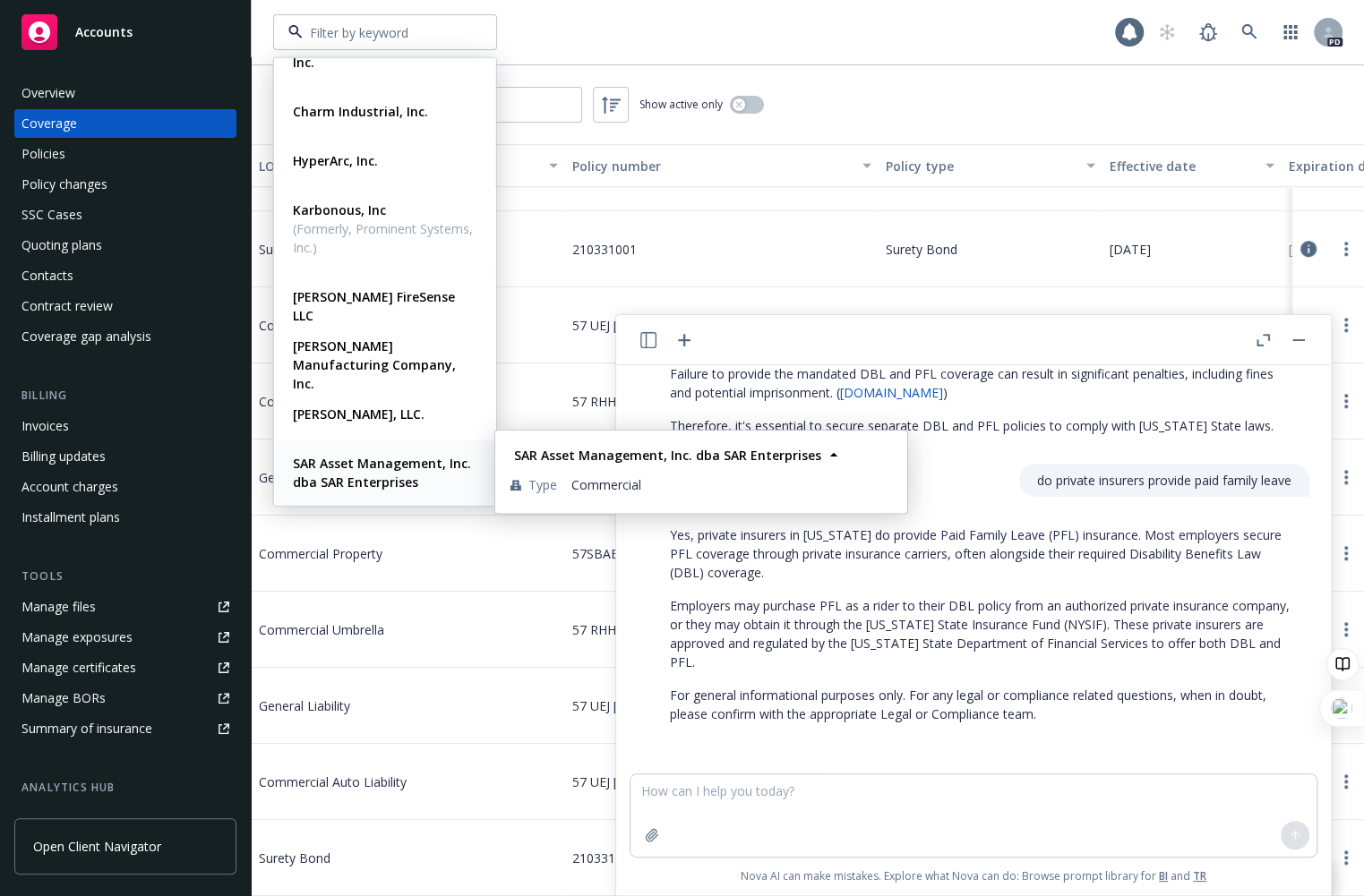 click on "SAR Asset Management, Inc. dba SAR Enterprises" at bounding box center [382, 473] 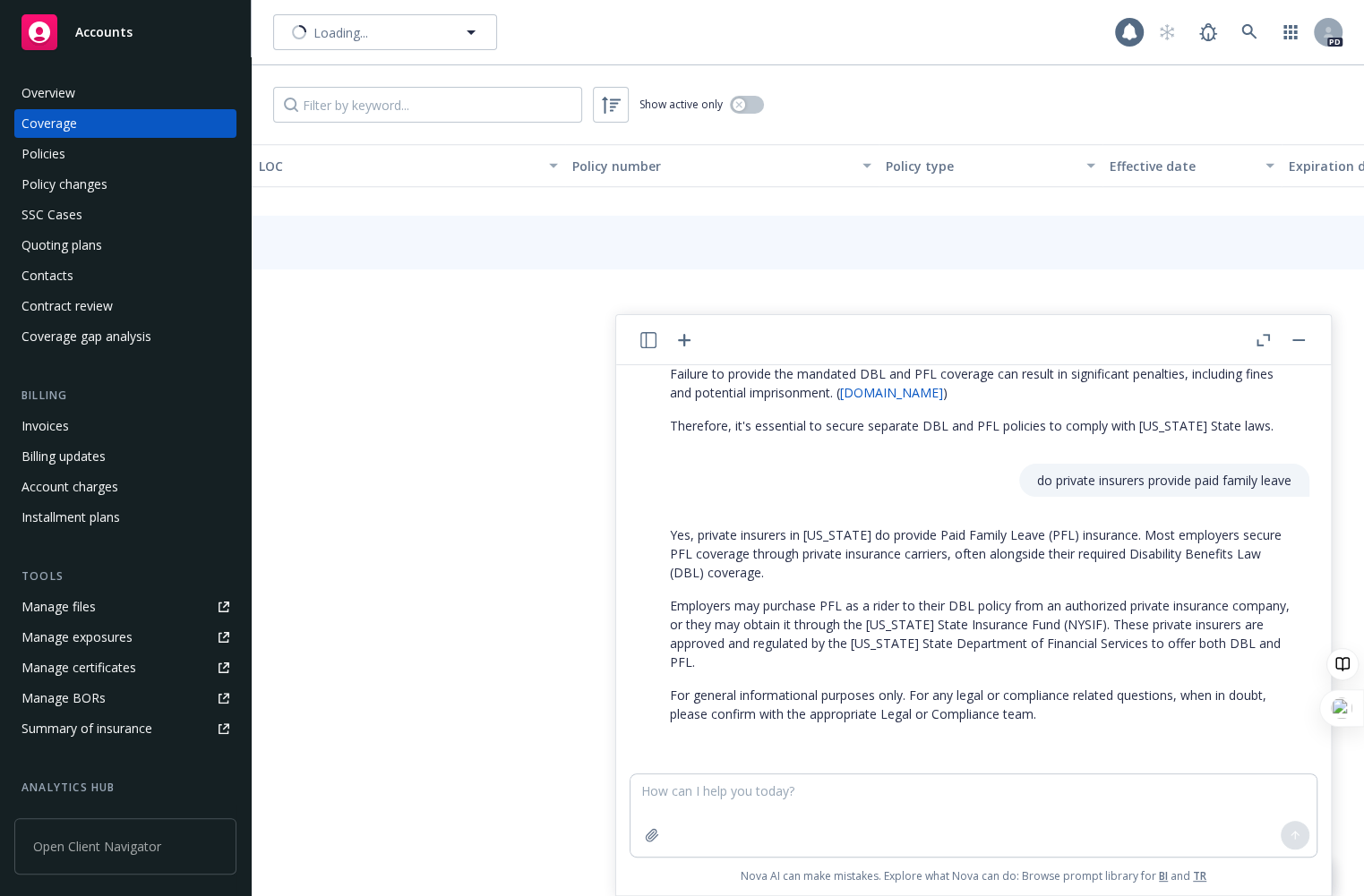 scroll, scrollTop: 938, scrollLeft: 0, axis: vertical 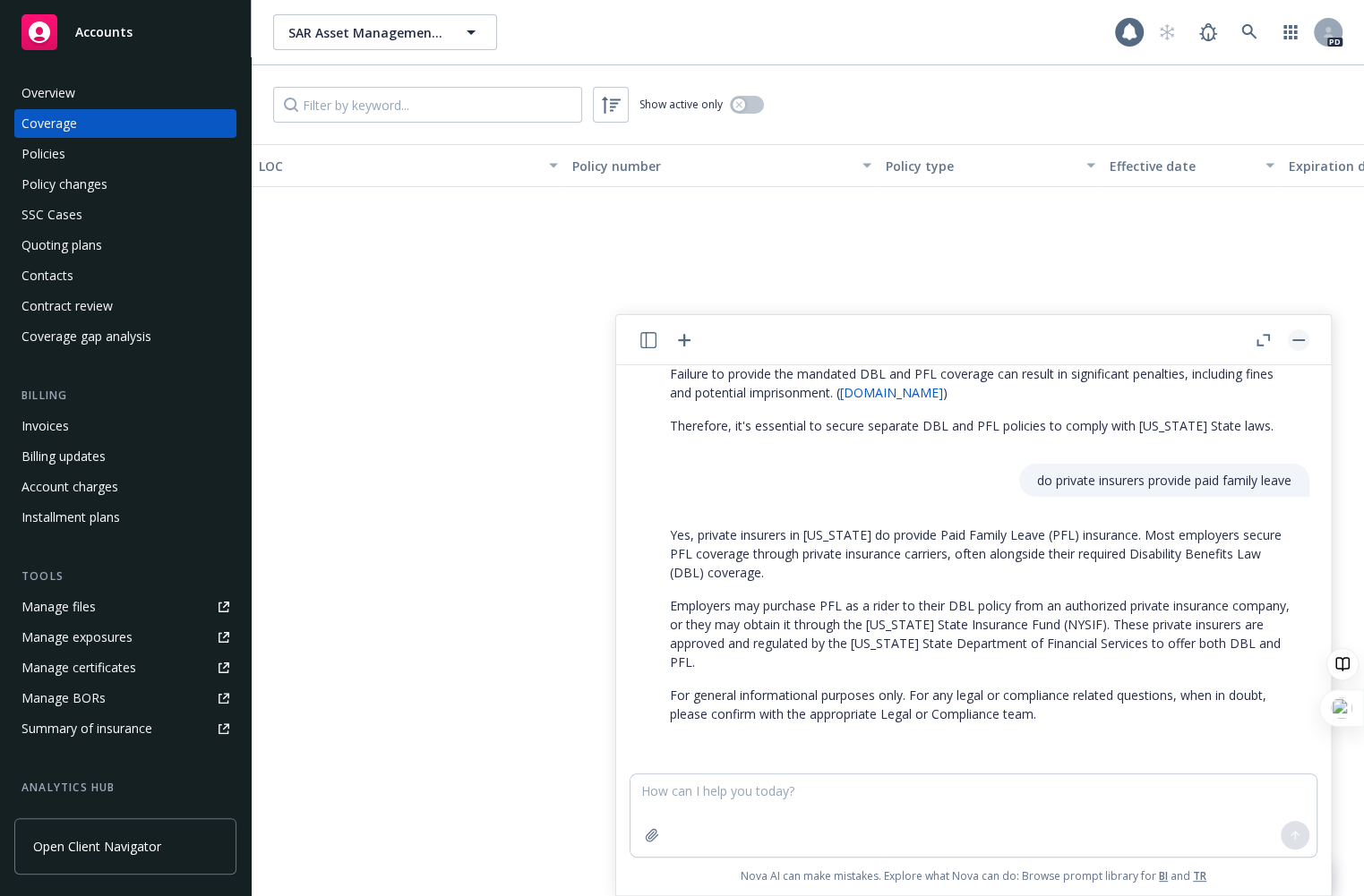 click at bounding box center [1299, 340] 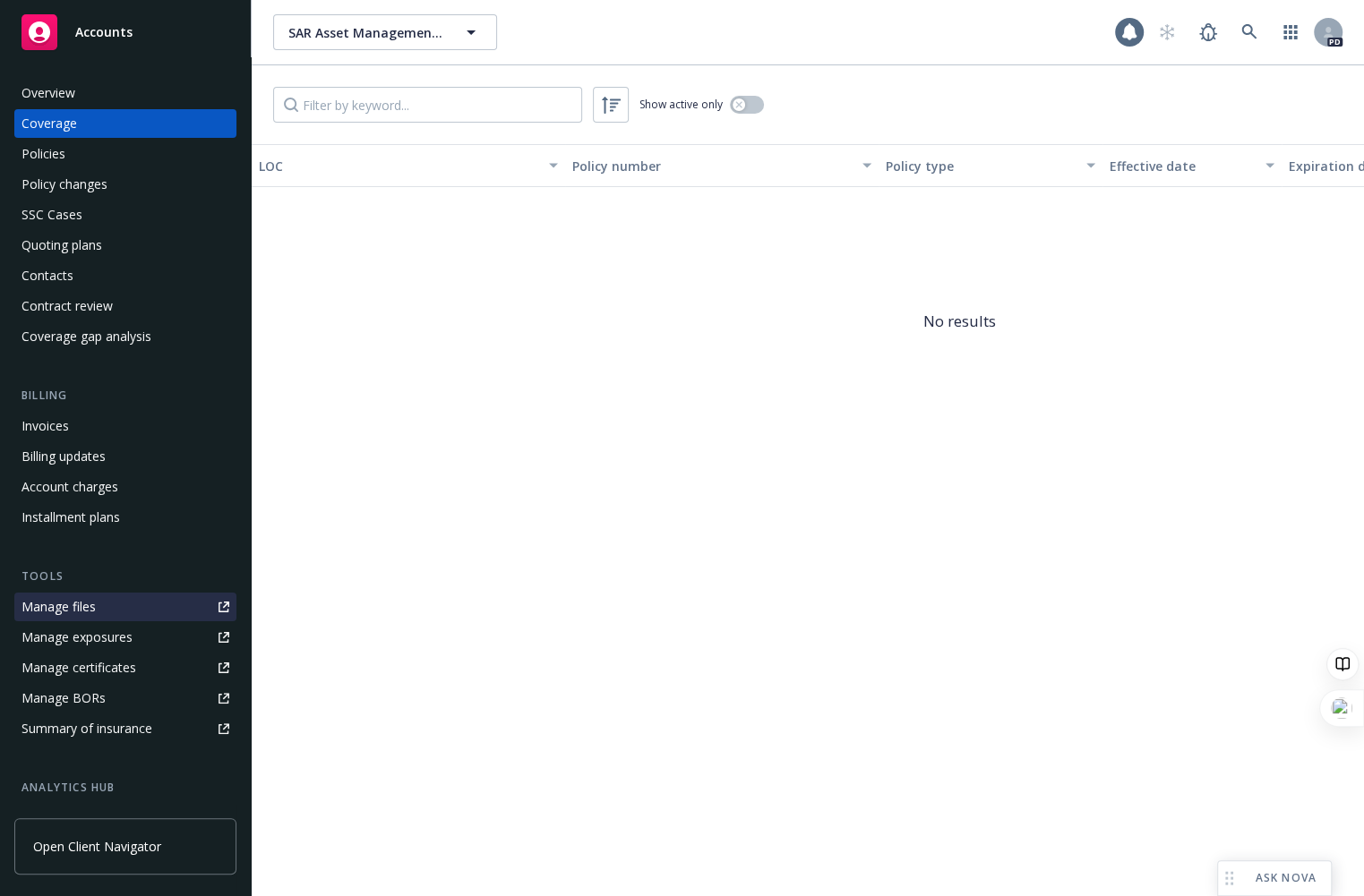 click on "Manage files" at bounding box center (58, 607) 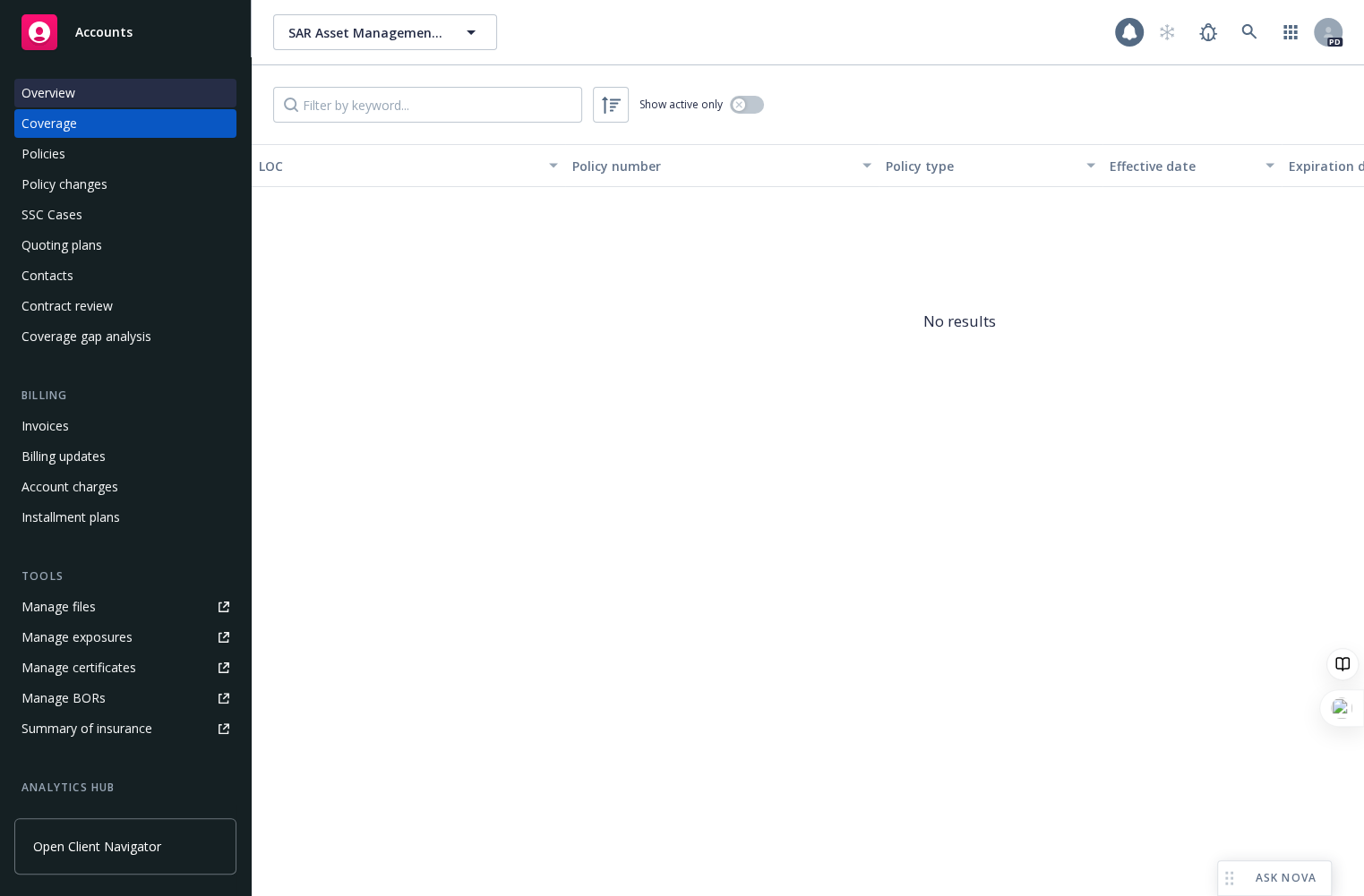 click on "Overview" at bounding box center (48, 93) 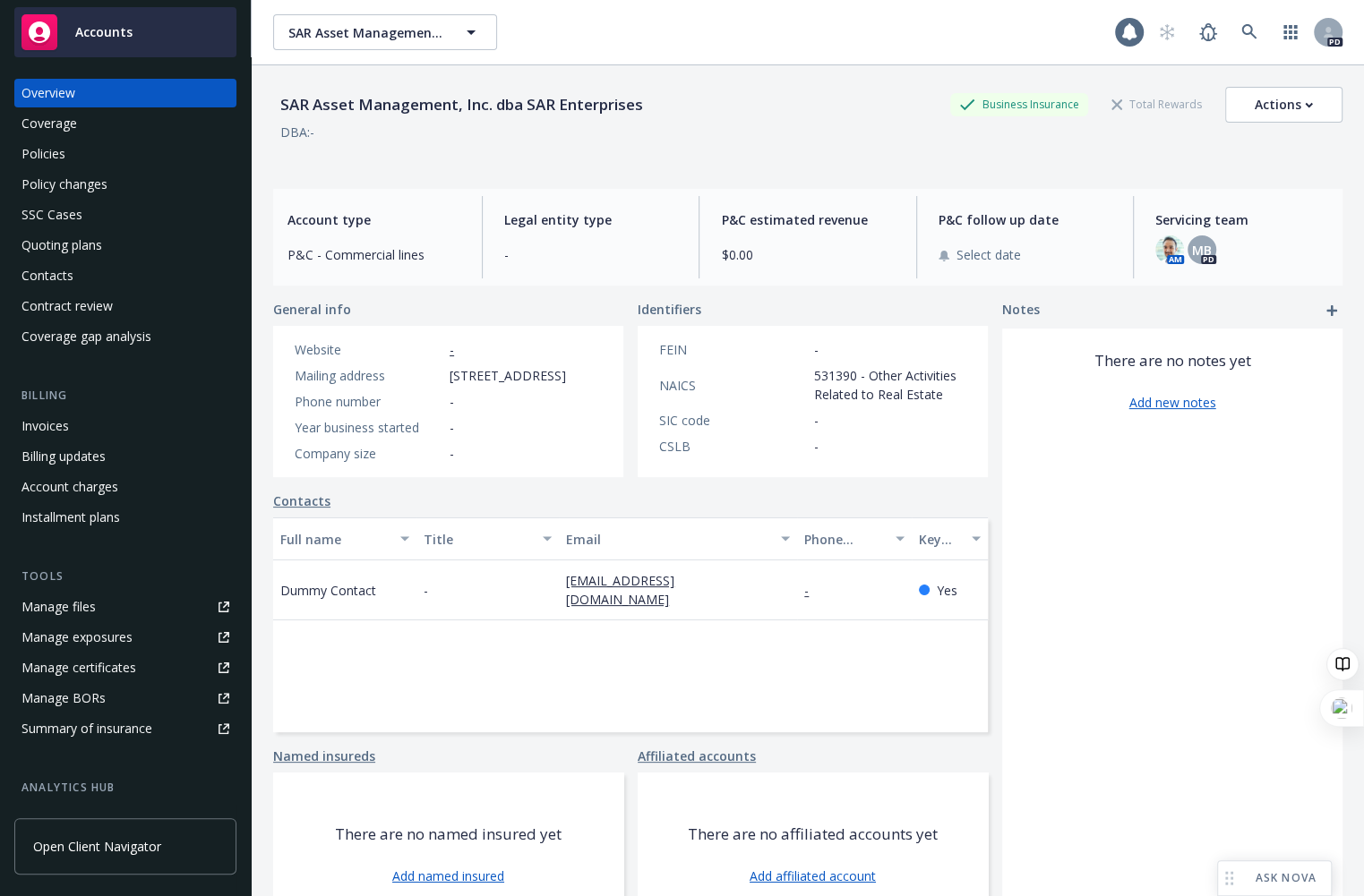 click on "Accounts" at bounding box center [104, 32] 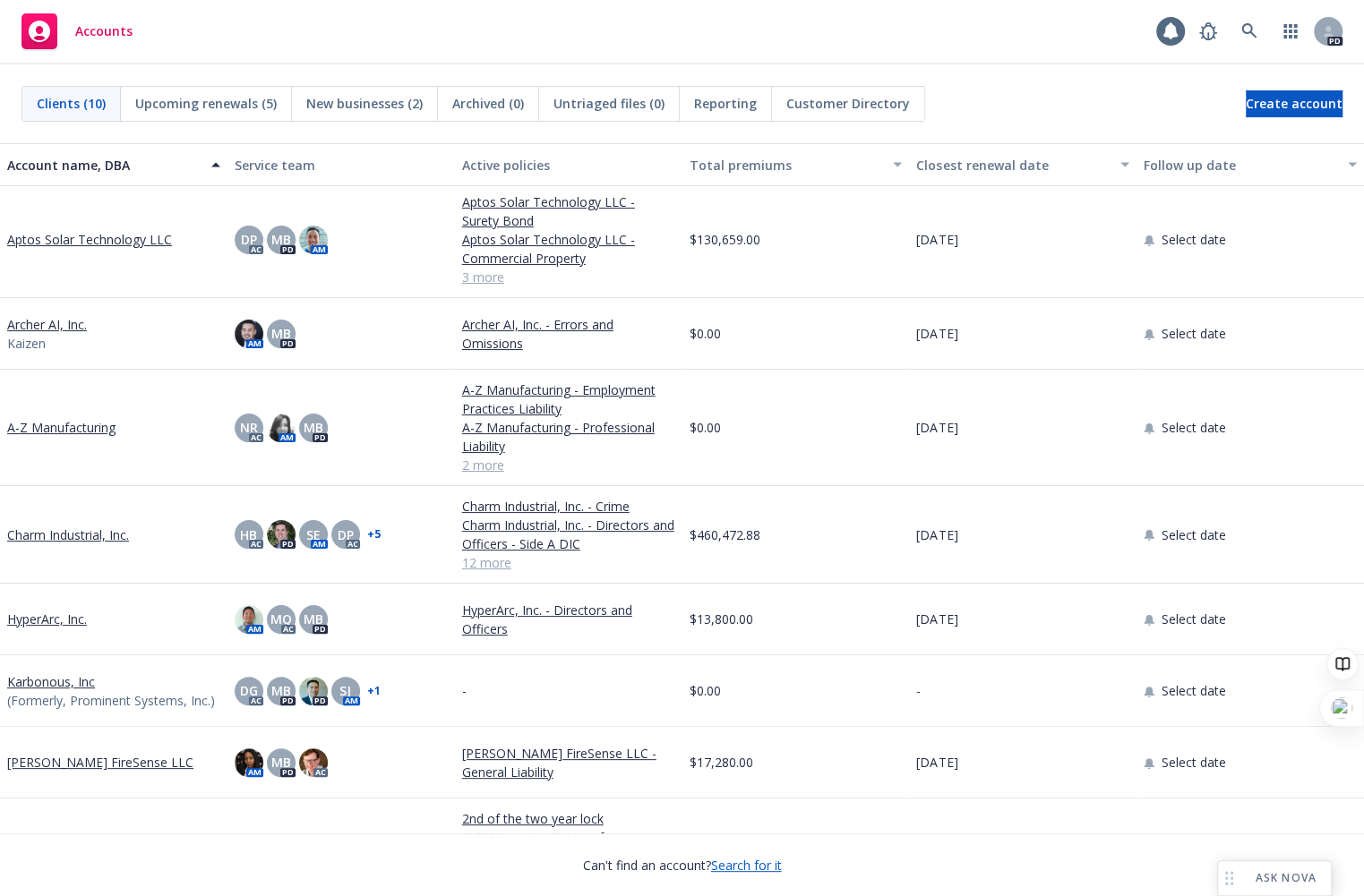 scroll, scrollTop: 0, scrollLeft: 0, axis: both 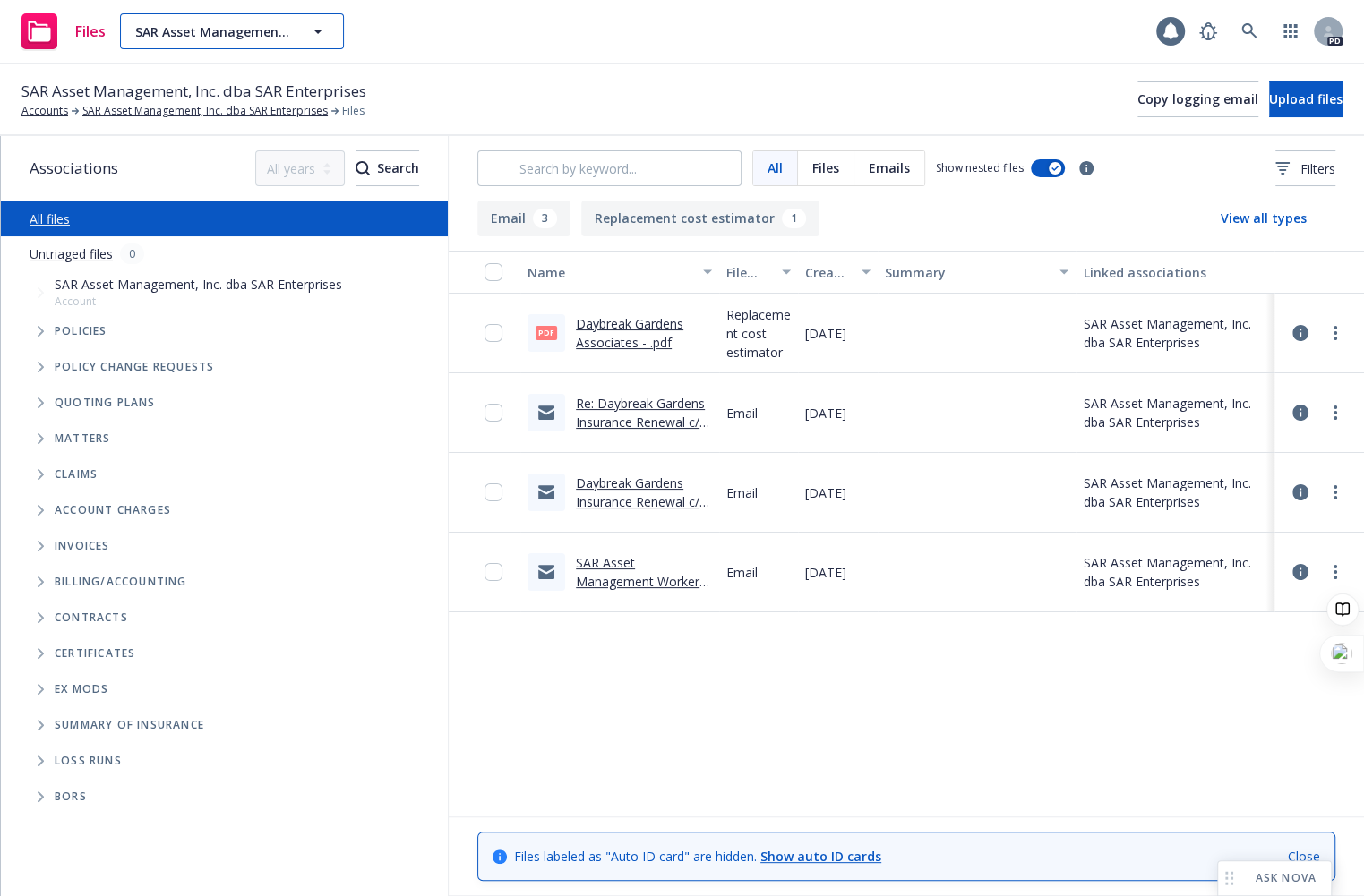 click on "SAR Asset Management, Inc. dba SAR Enterprises" at bounding box center (212, 31) 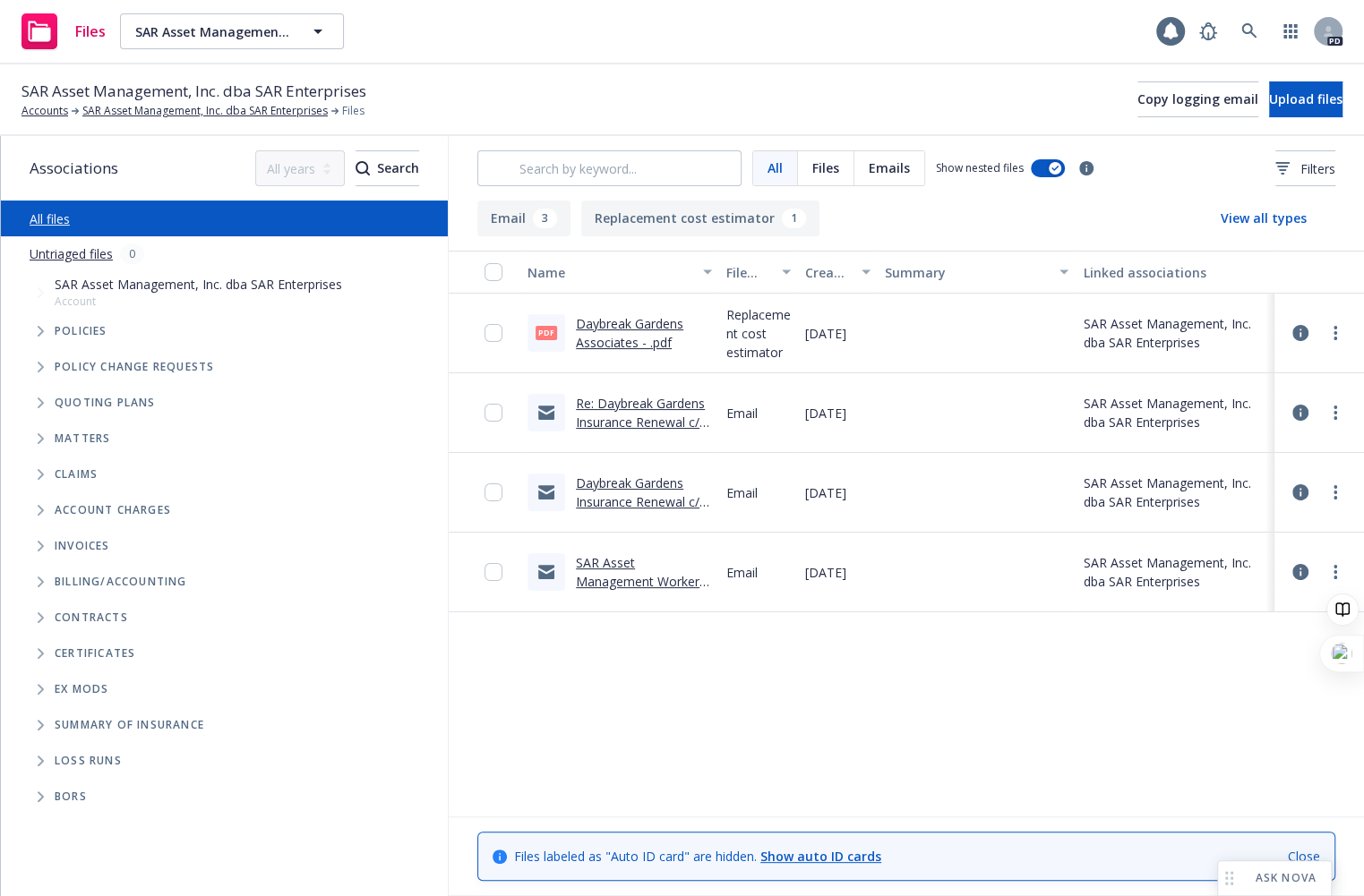 type 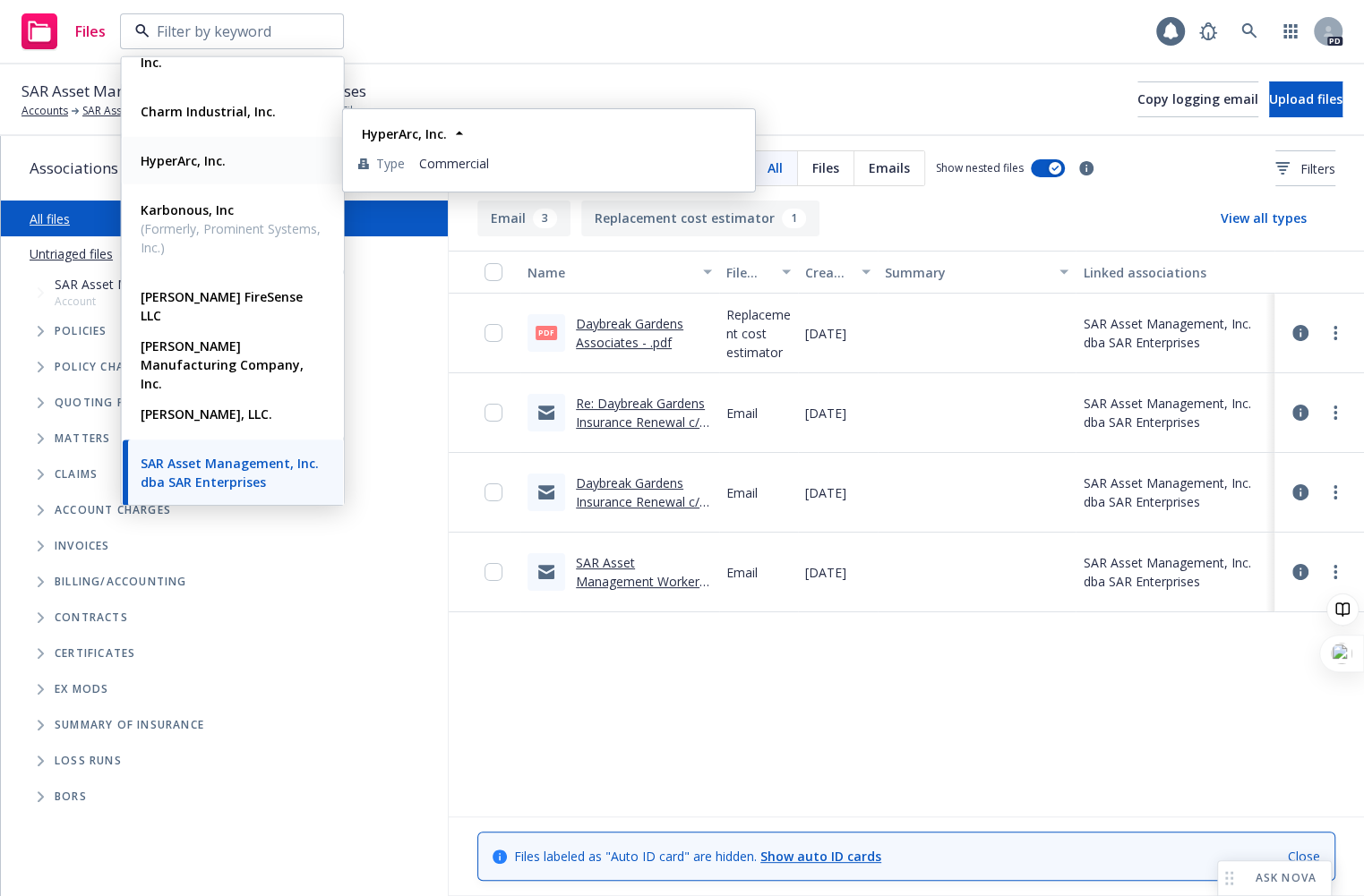 scroll, scrollTop: 361, scrollLeft: 0, axis: vertical 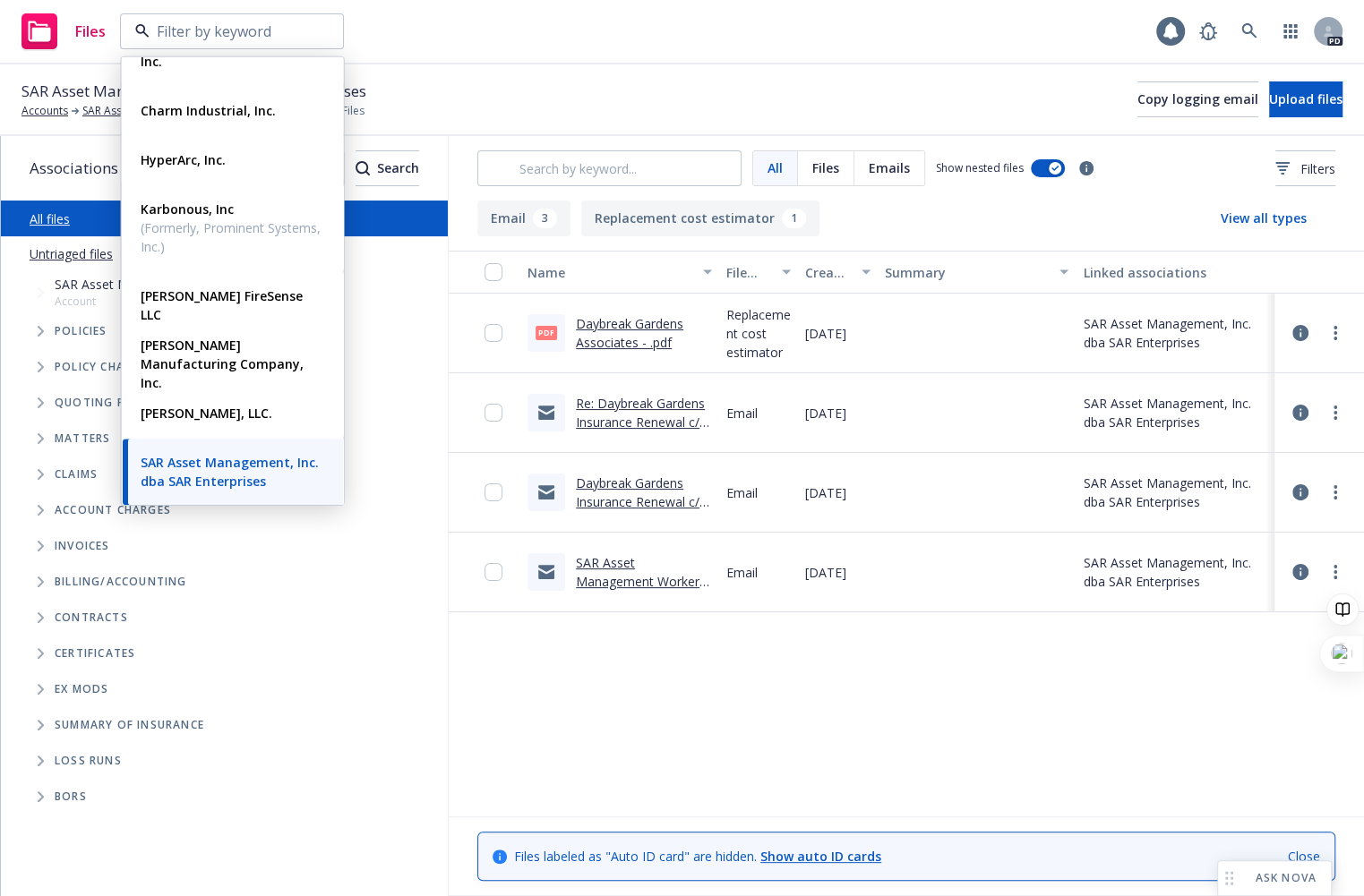click on "SAR Asset Management, Inc. dba SAR Enterprises Accounts SAR Asset Management, Inc. dba SAR Enterprises Files Copy logging email Upload files" at bounding box center (682, 99) 